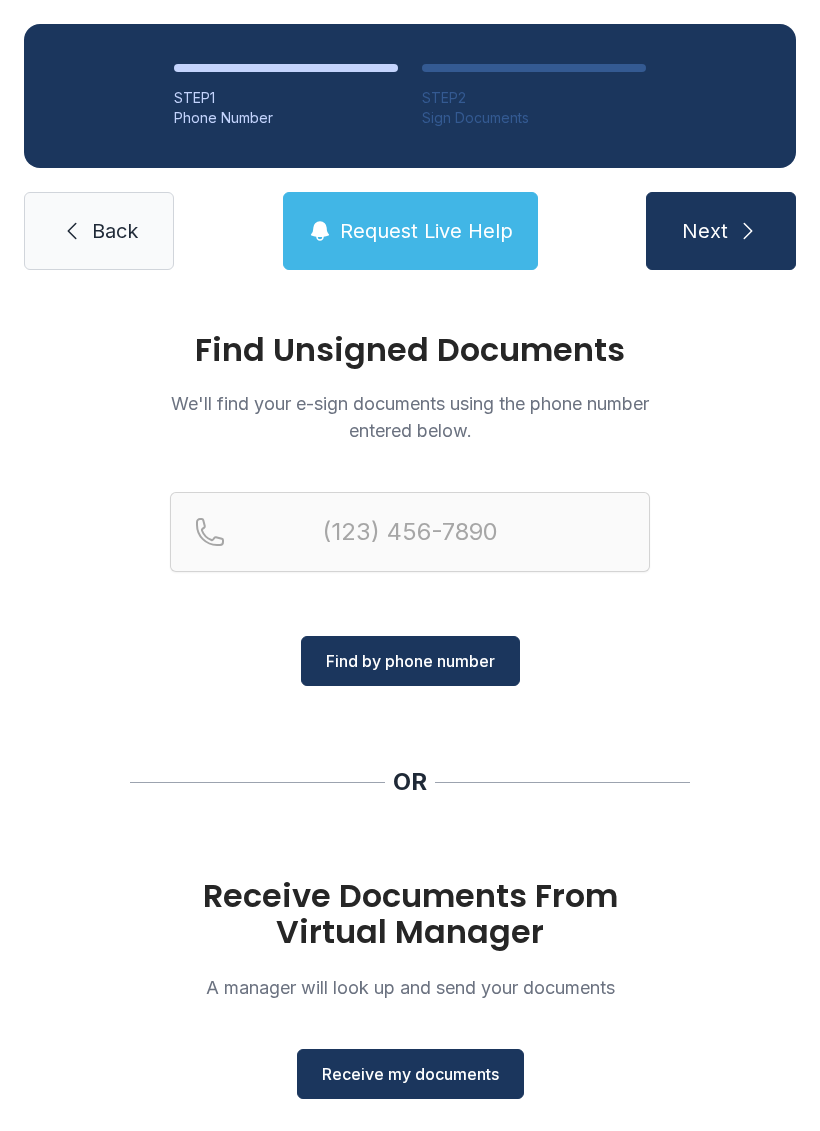 scroll, scrollTop: 0, scrollLeft: 0, axis: both 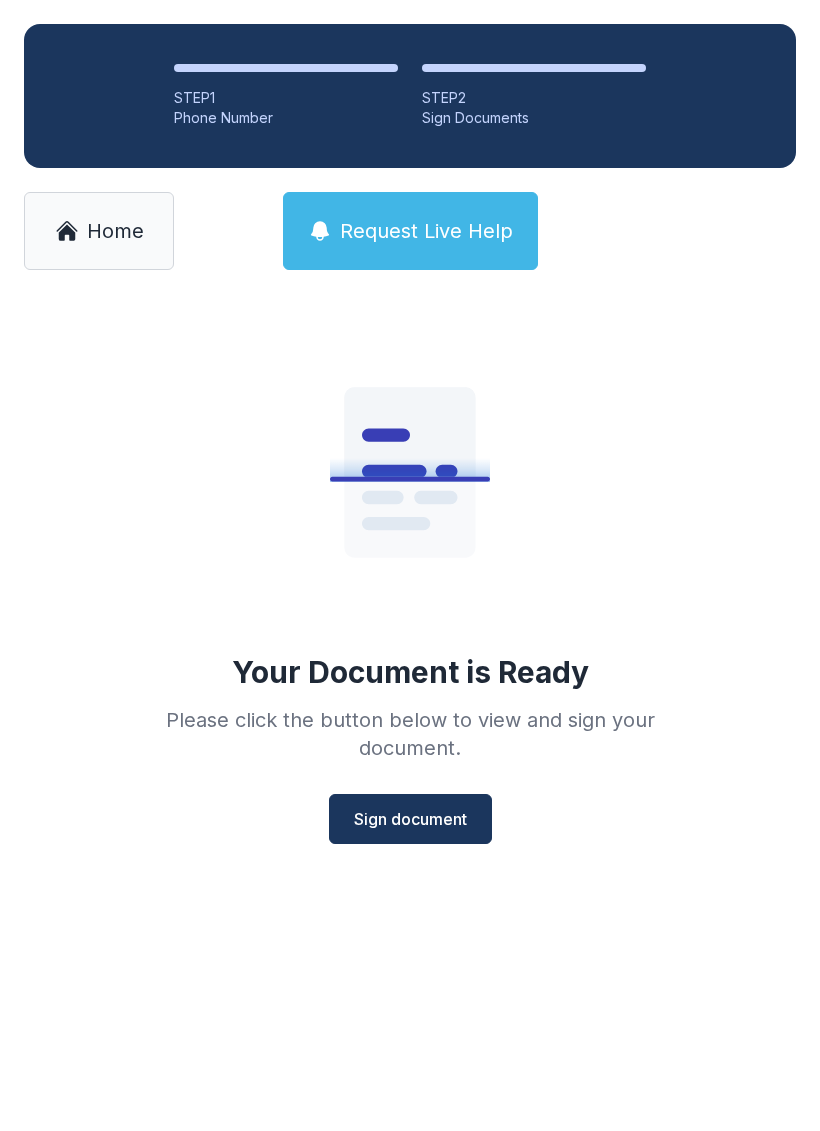 click on "Sign document" at bounding box center [410, 819] 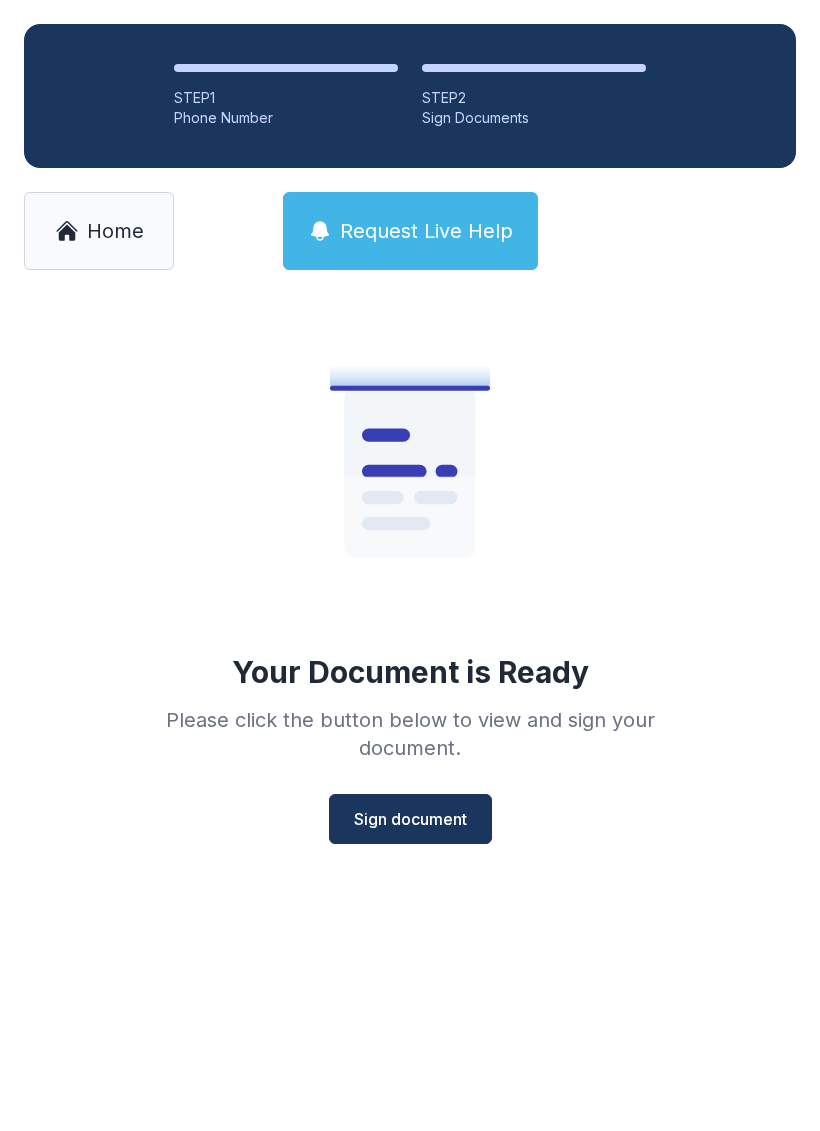click on "Home" at bounding box center [115, 231] 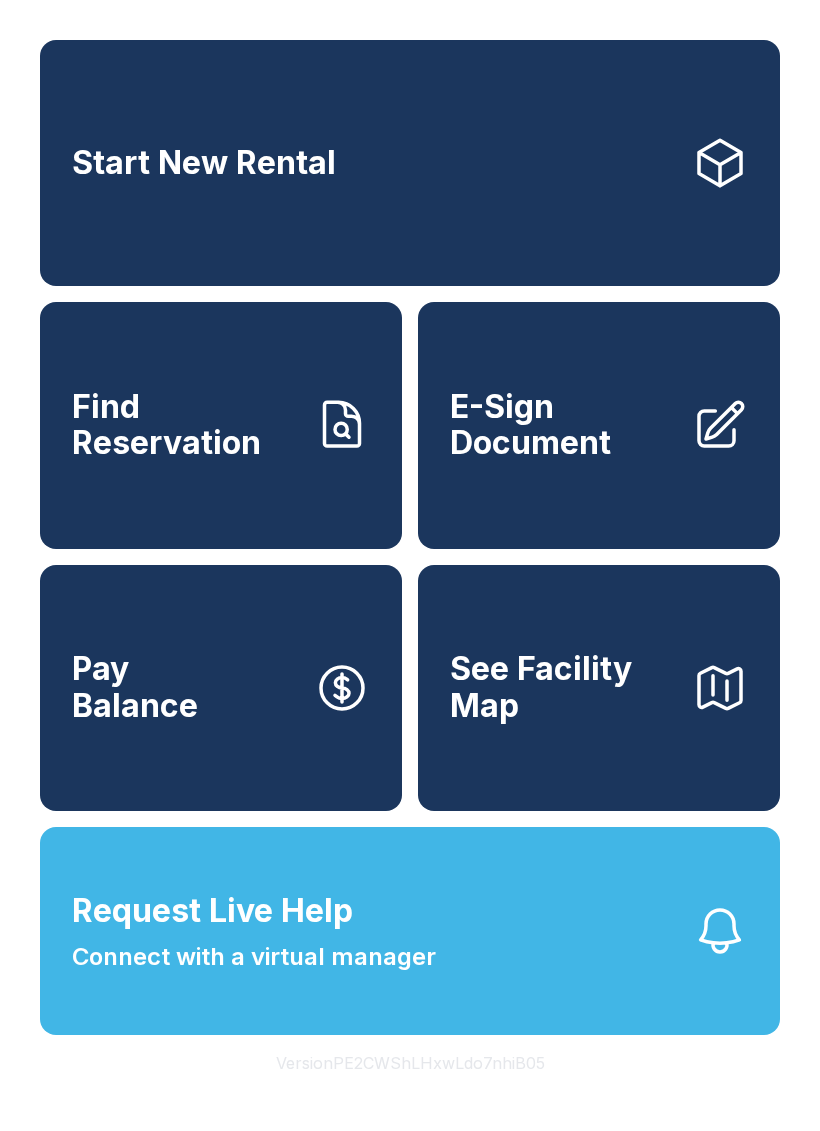 click on "Find Reservation" at bounding box center (185, 425) 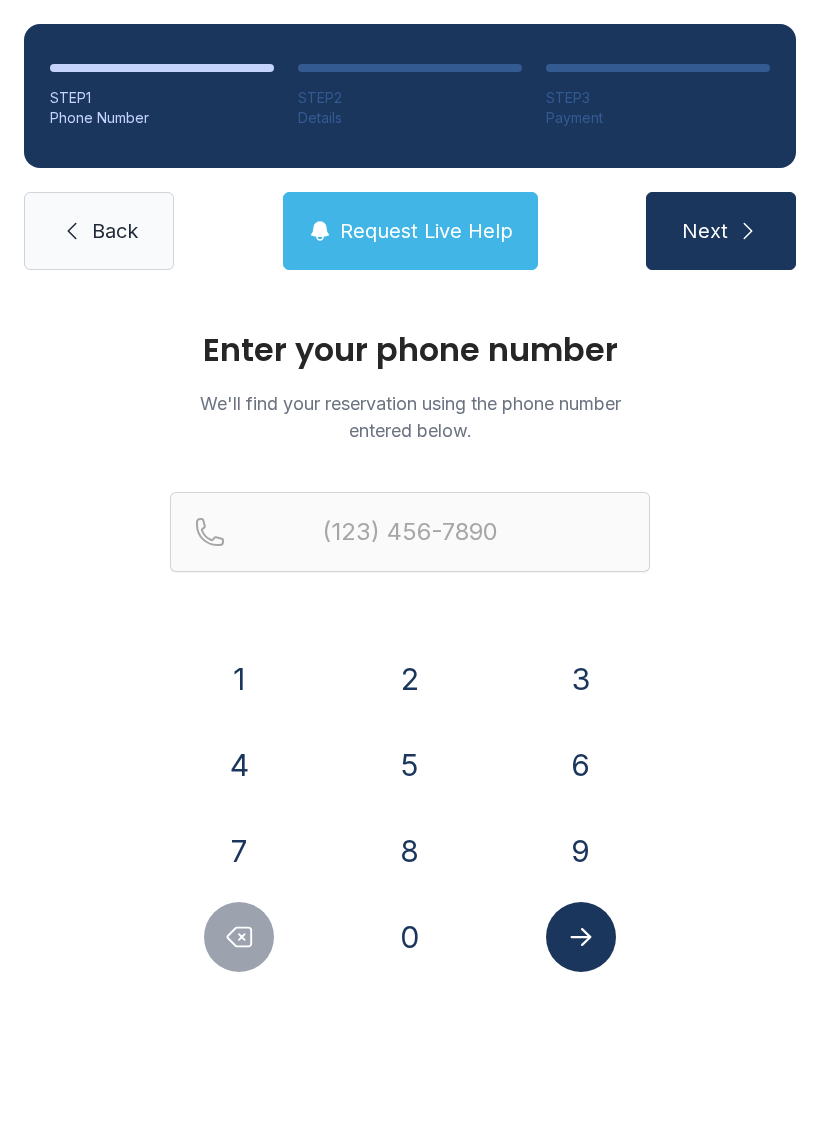 click on "3" at bounding box center (581, 679) 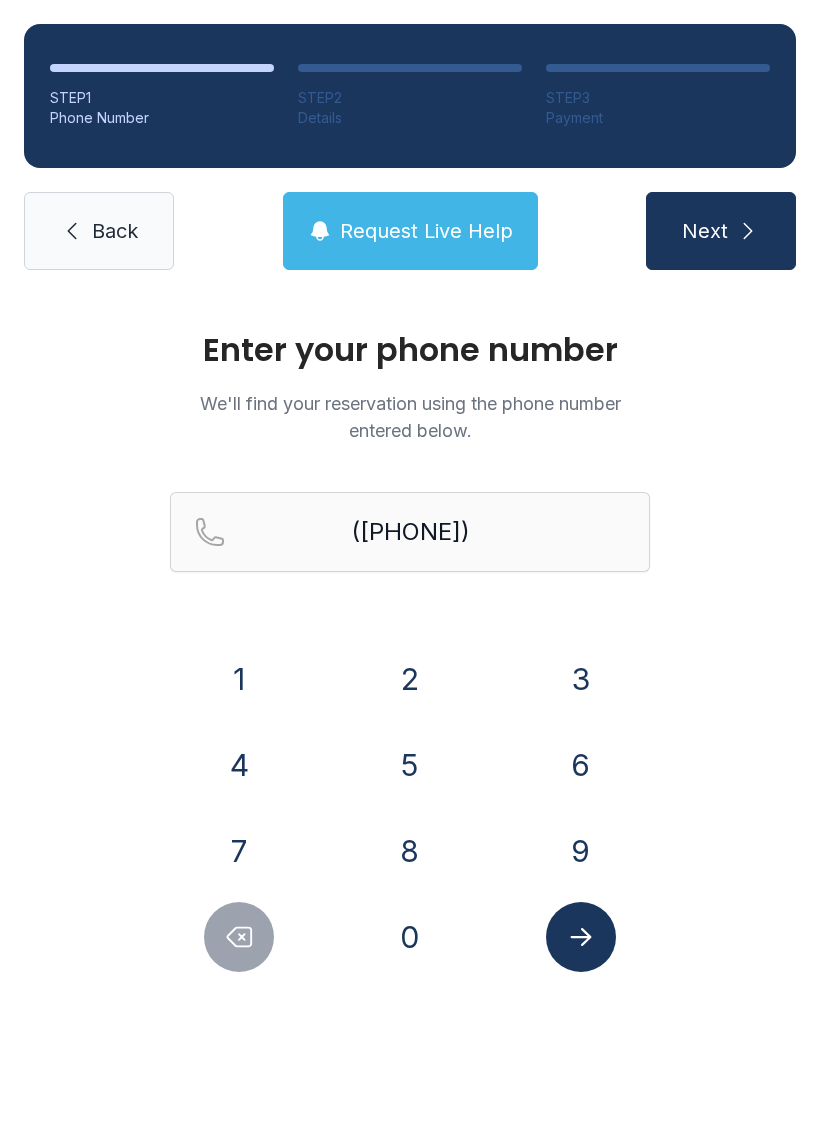 click on "0" at bounding box center [410, 937] 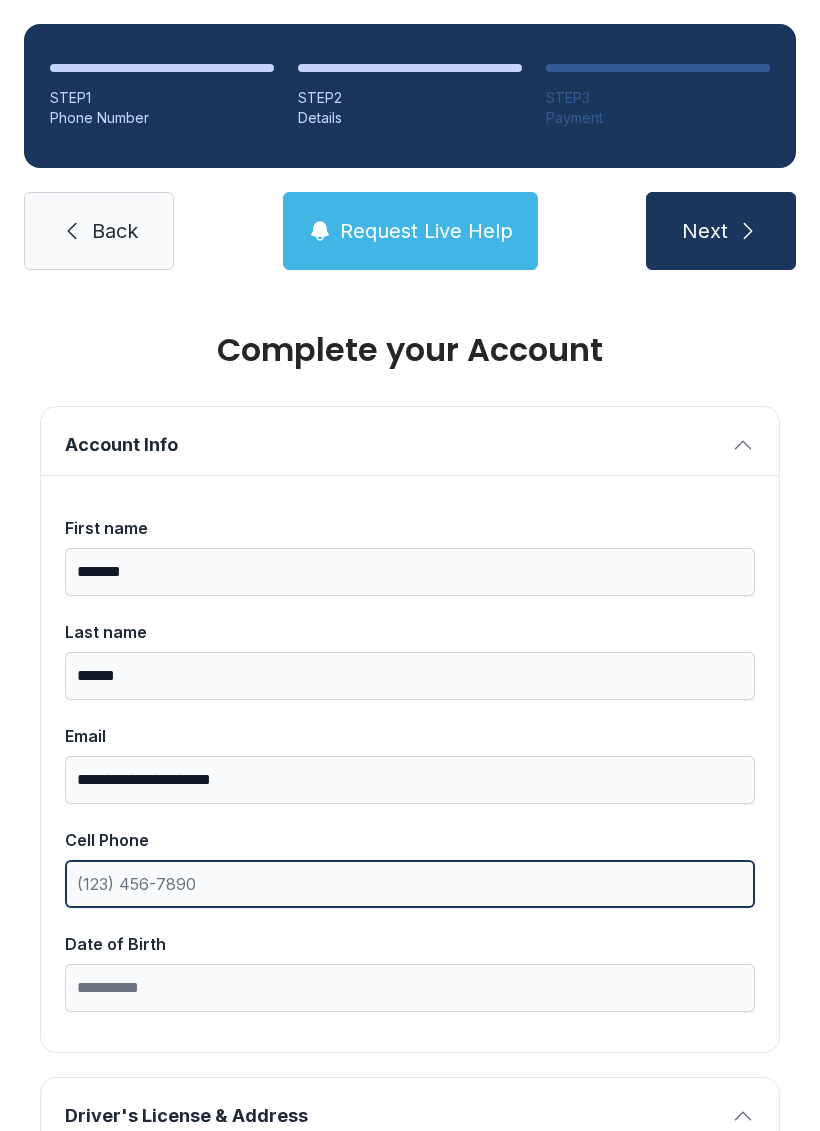 click on "Cell Phone" at bounding box center (410, 884) 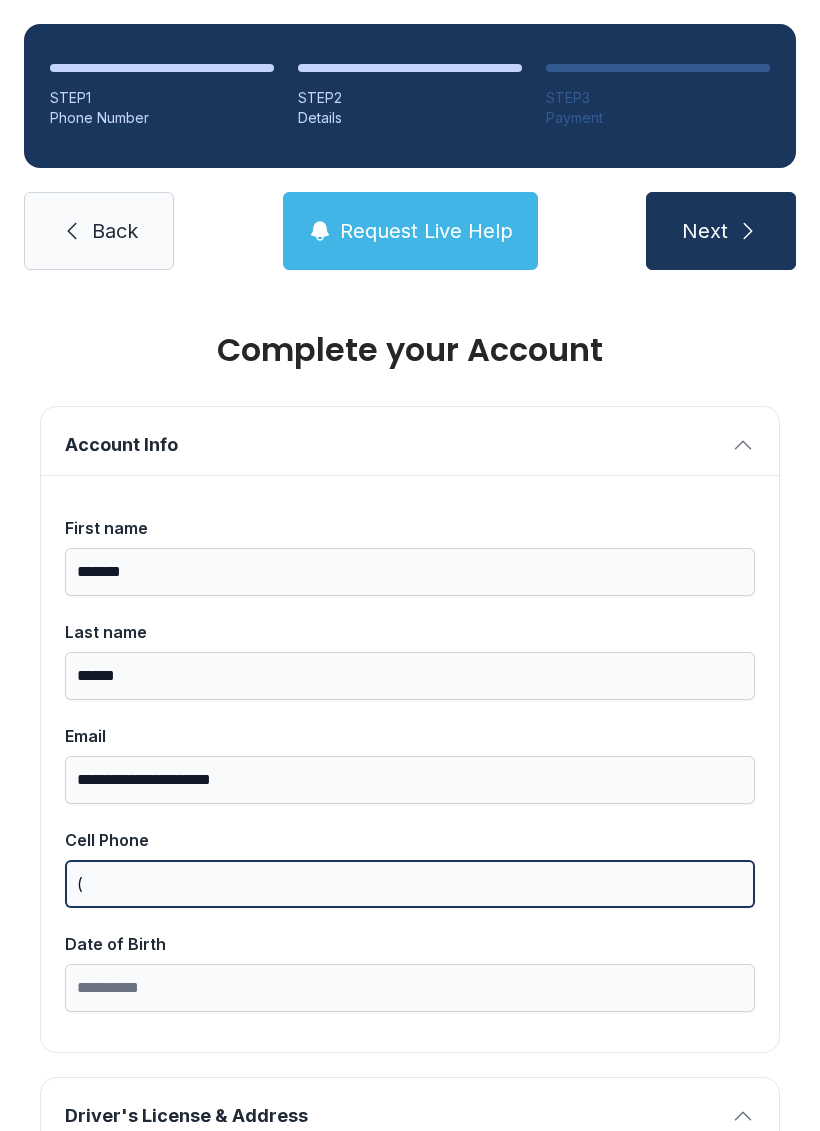 scroll, scrollTop: 49, scrollLeft: 0, axis: vertical 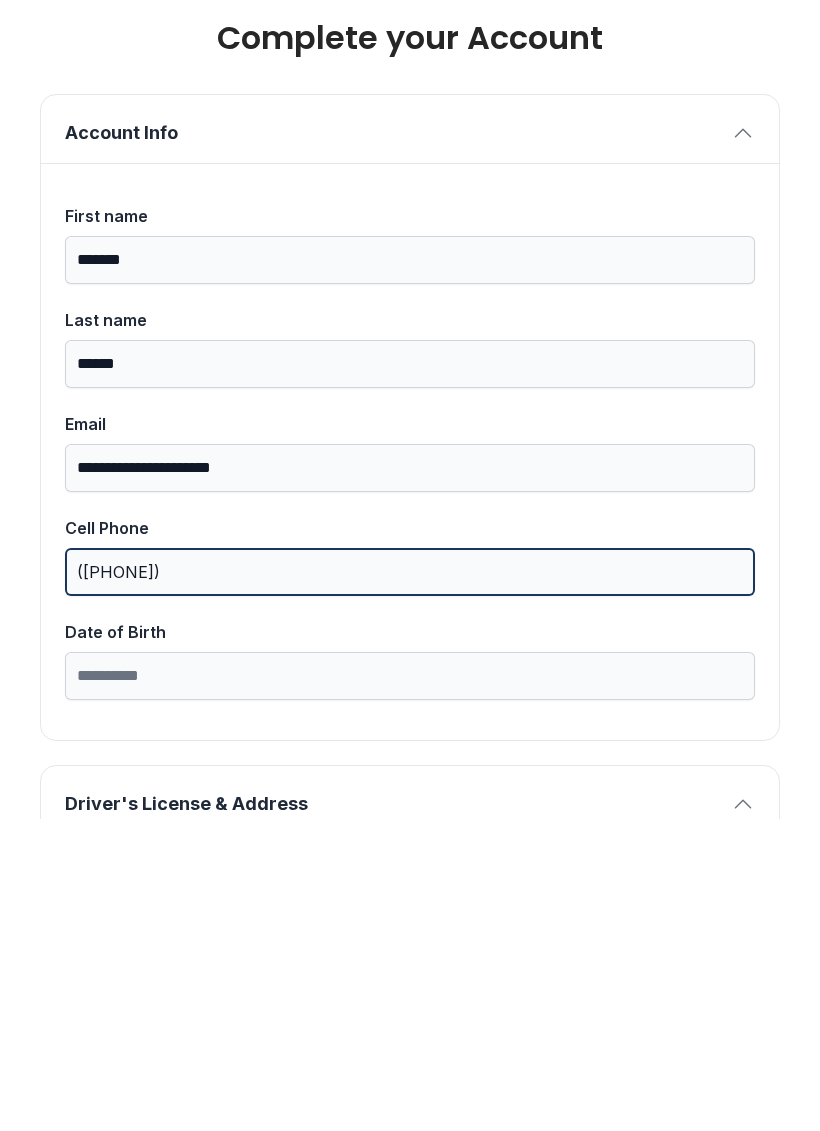 type on "([PHONE])" 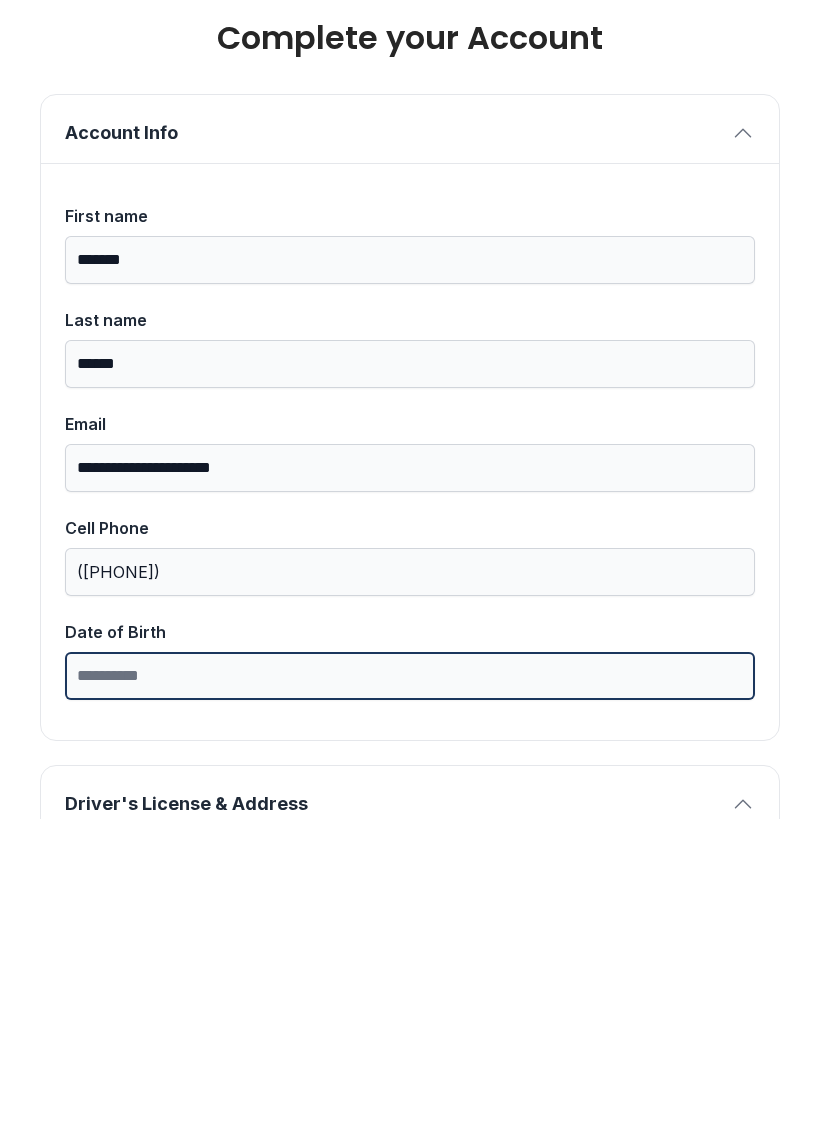 click on "Date of Birth" at bounding box center [410, 988] 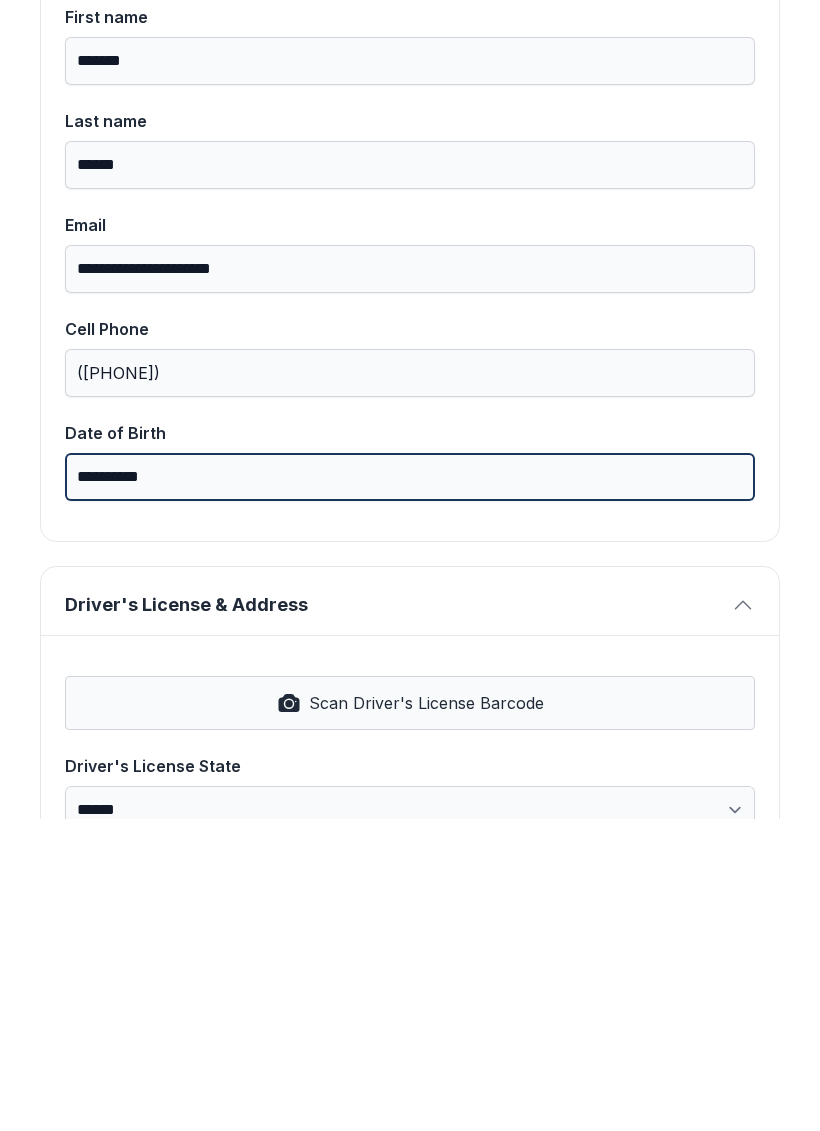 scroll, scrollTop: 205, scrollLeft: 0, axis: vertical 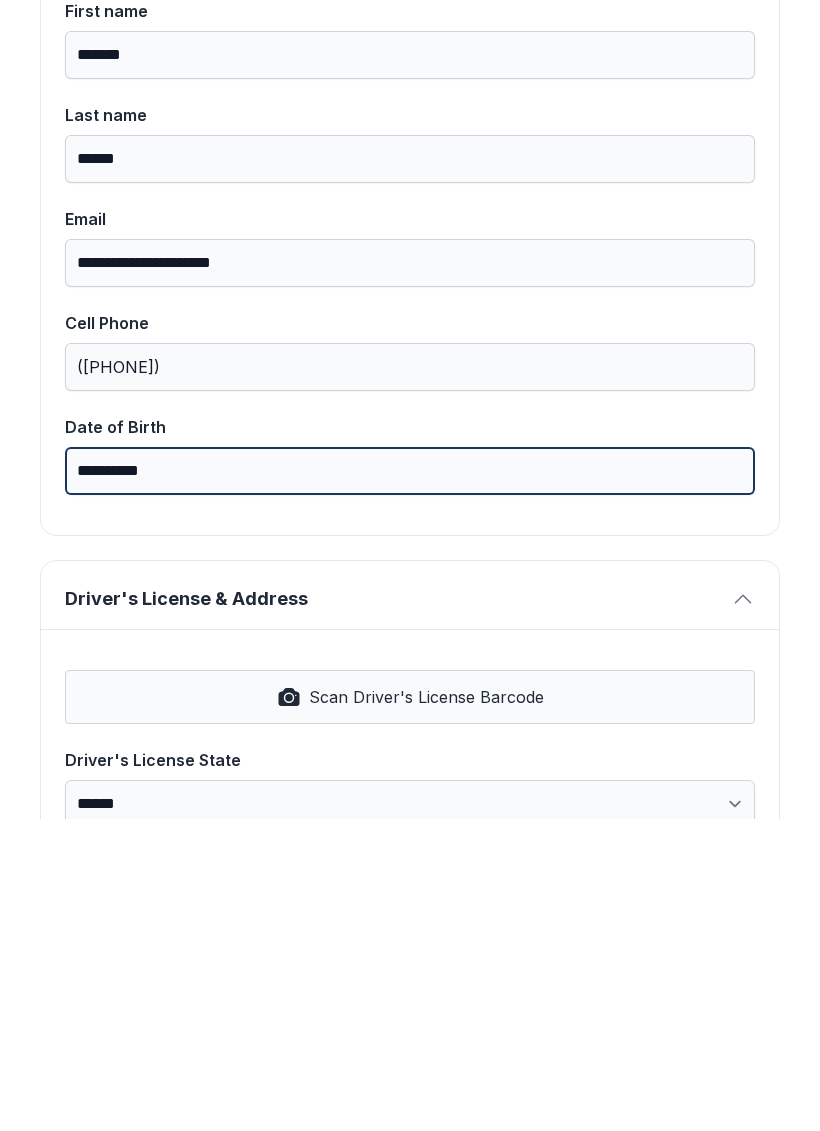 type on "**********" 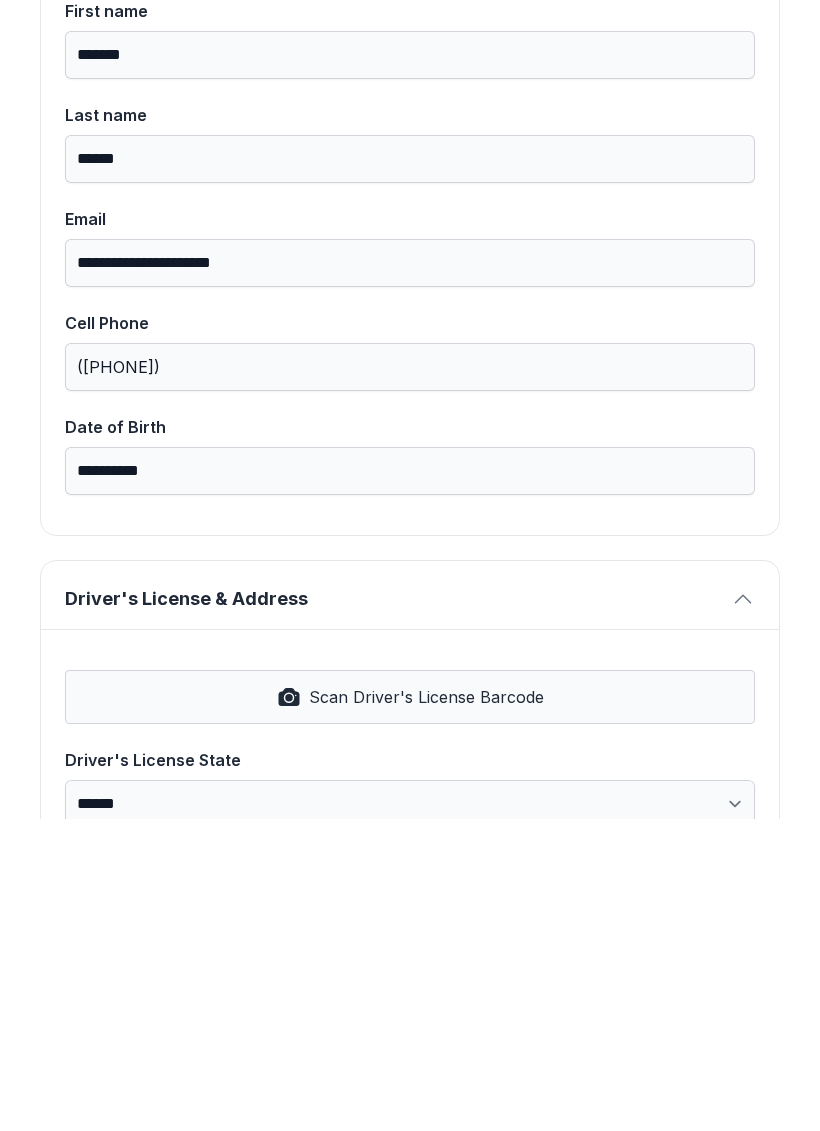 click on "Scan Driver's License Barcode" at bounding box center [426, 1009] 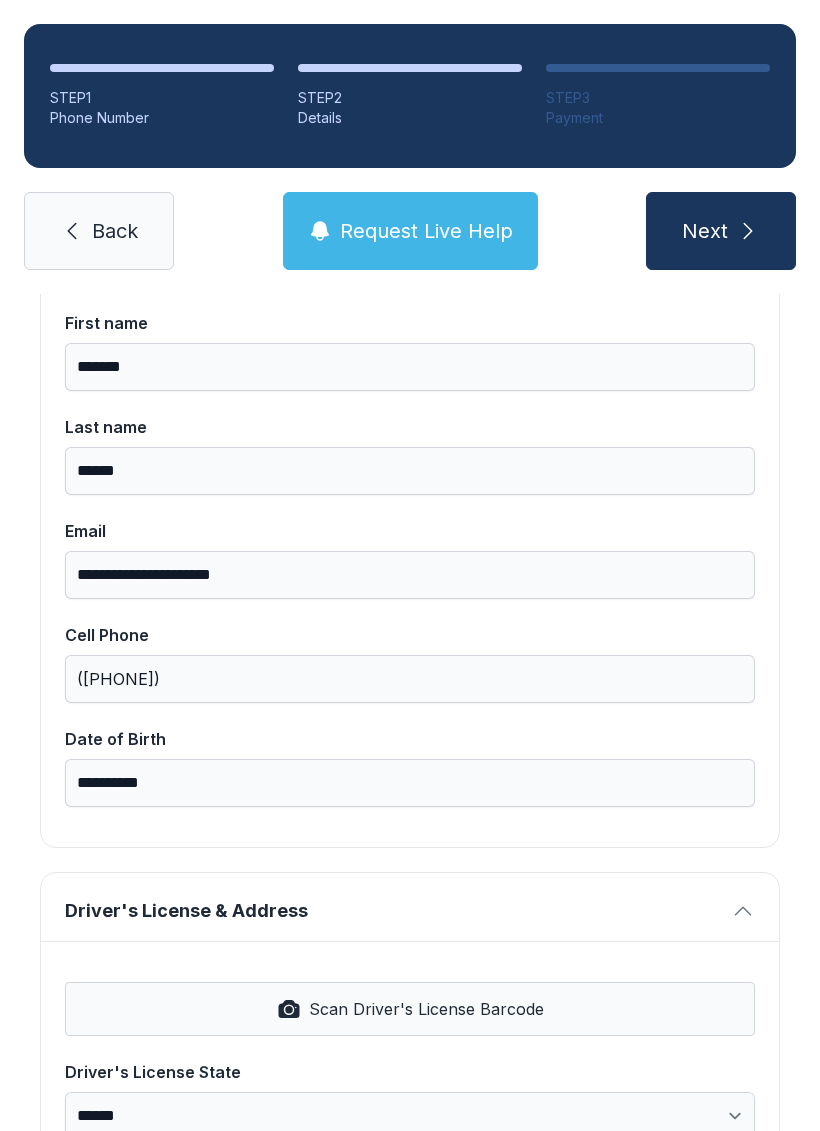 select on "**" 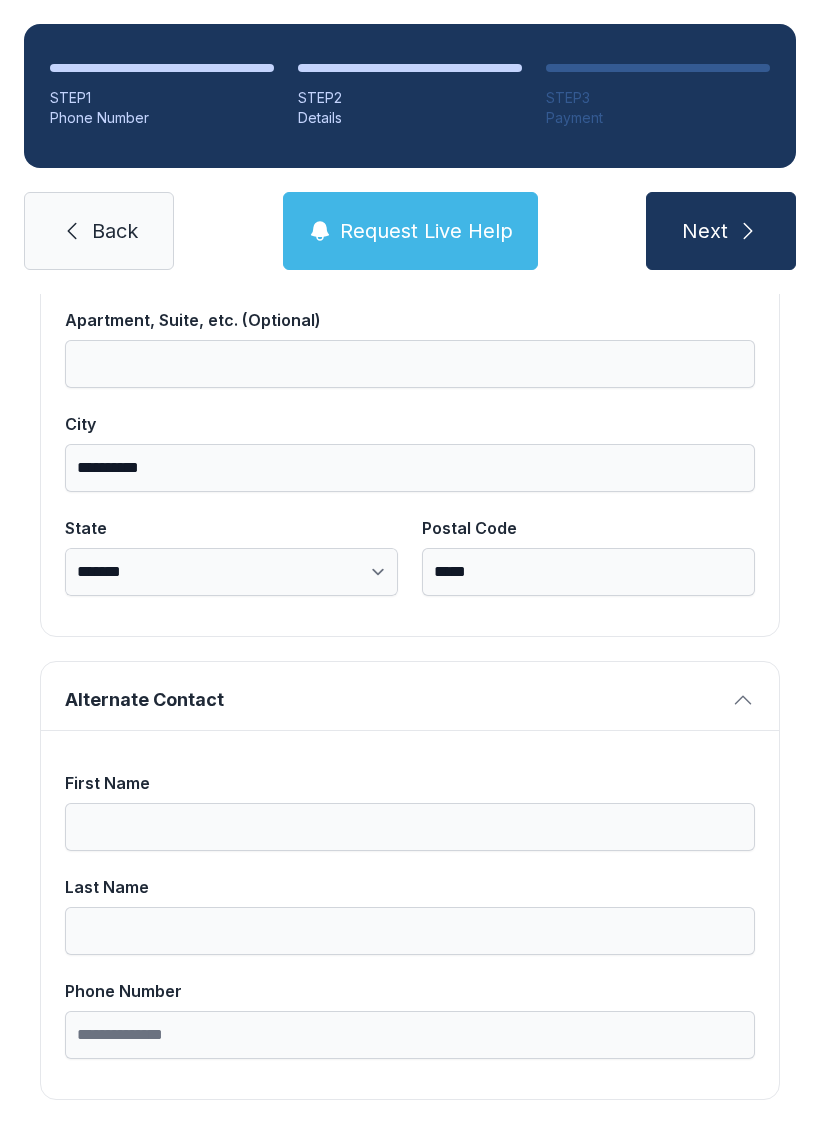 scroll, scrollTop: 1269, scrollLeft: 0, axis: vertical 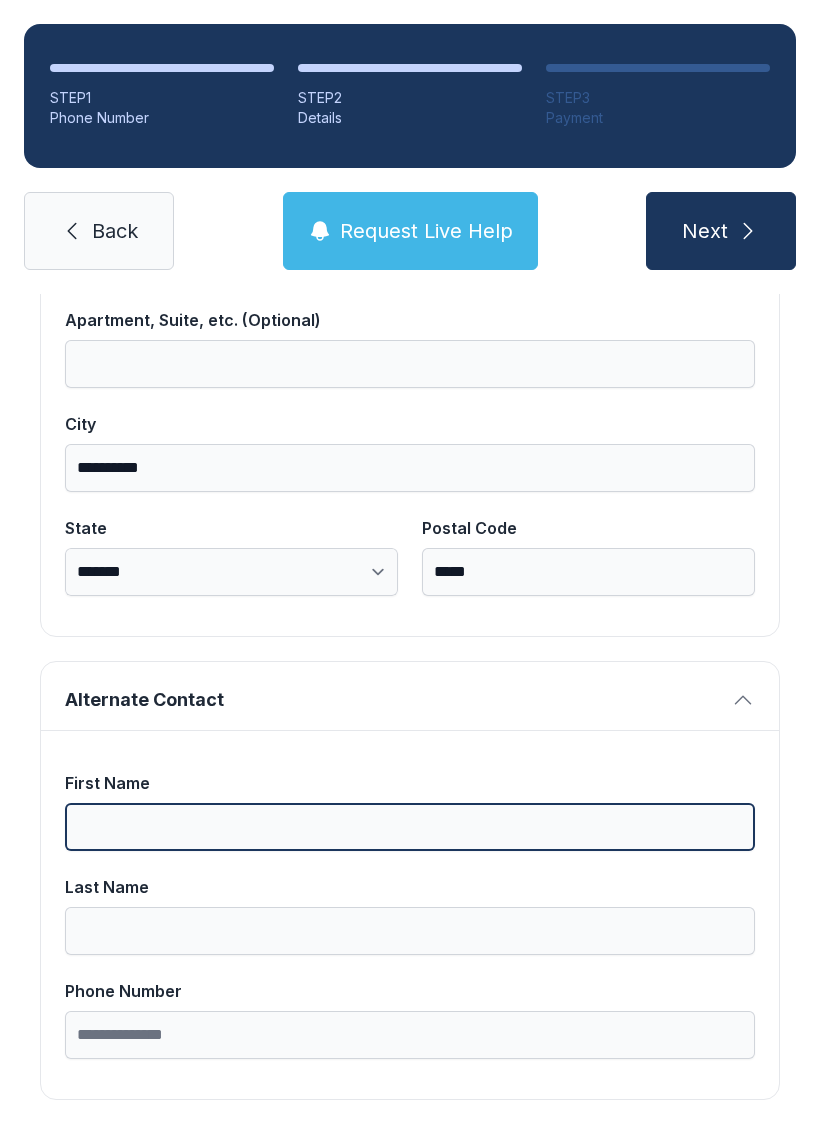 click on "First Name" at bounding box center [410, 827] 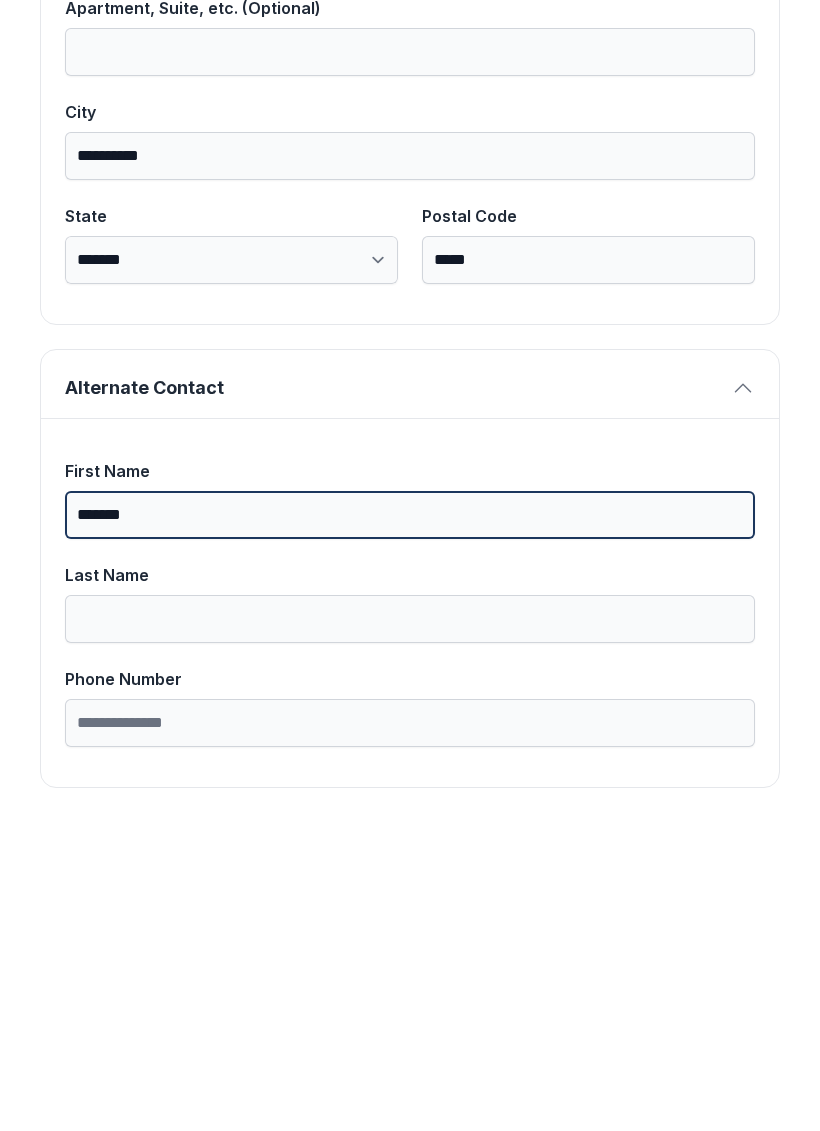 type on "******" 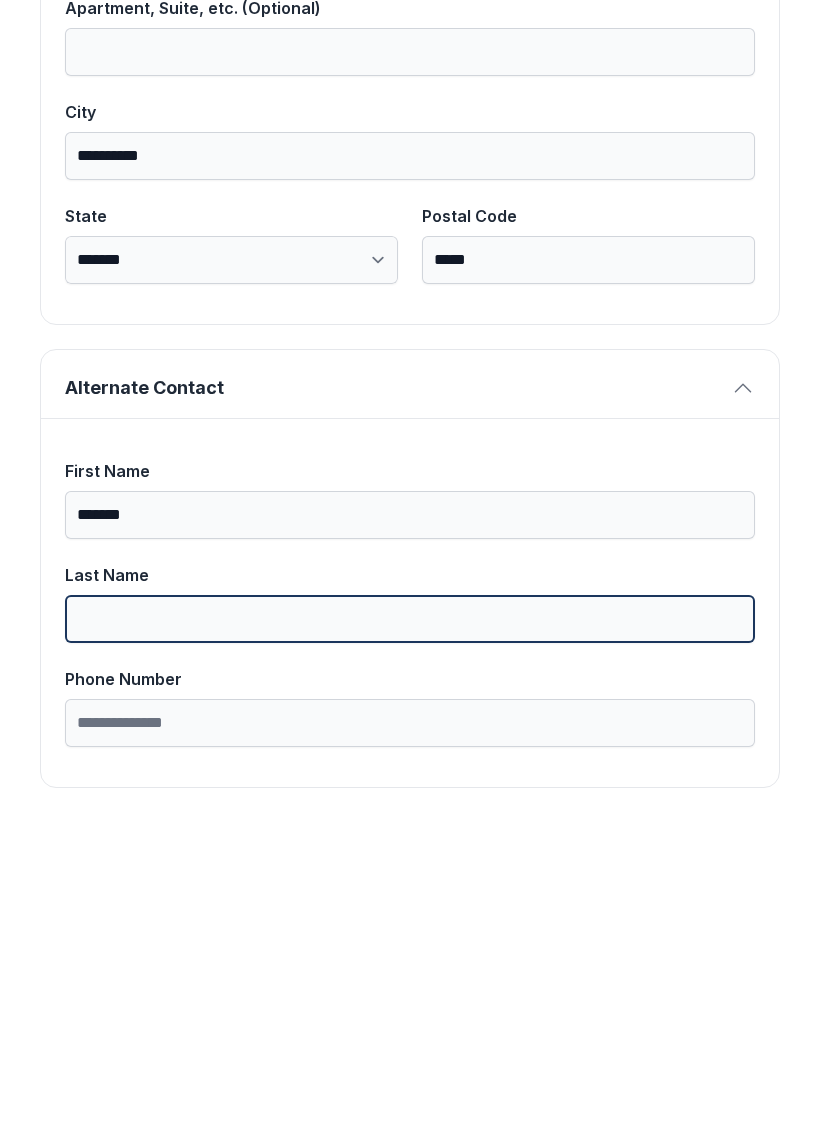 click on "Last Name" at bounding box center [410, 931] 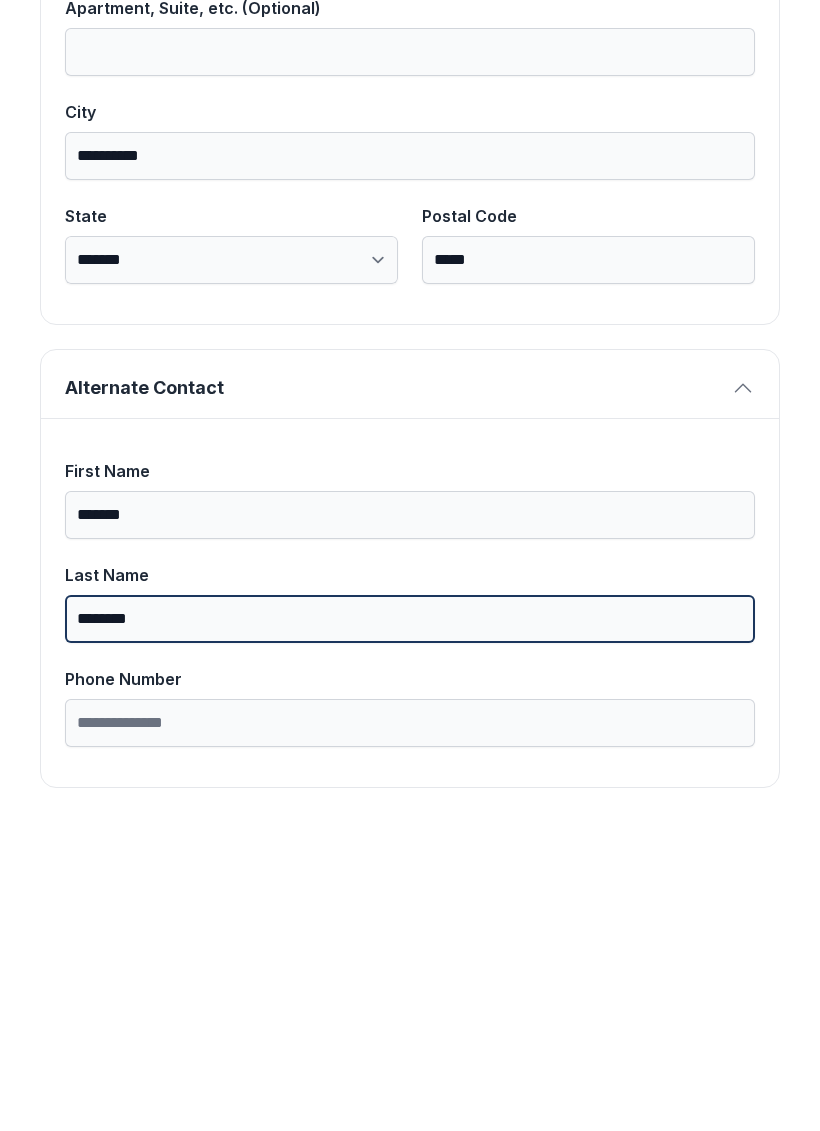 type on "********" 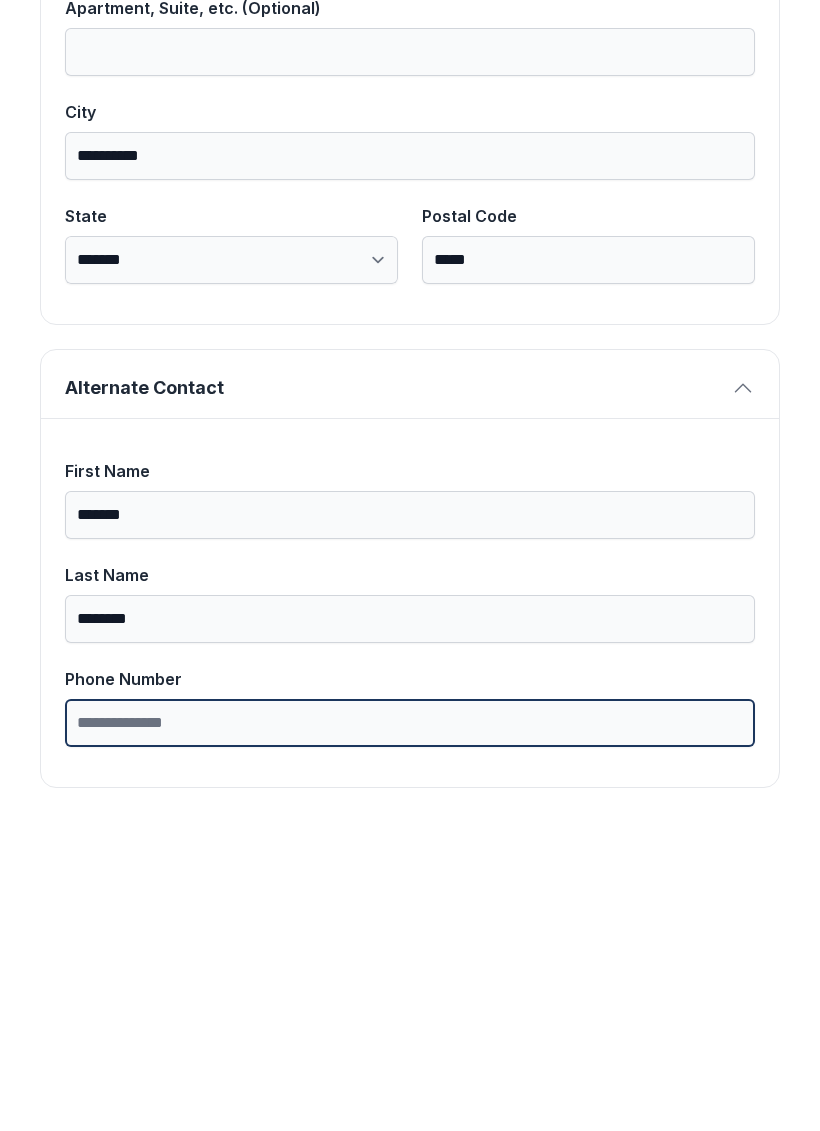 click on "Phone Number" at bounding box center (410, 1035) 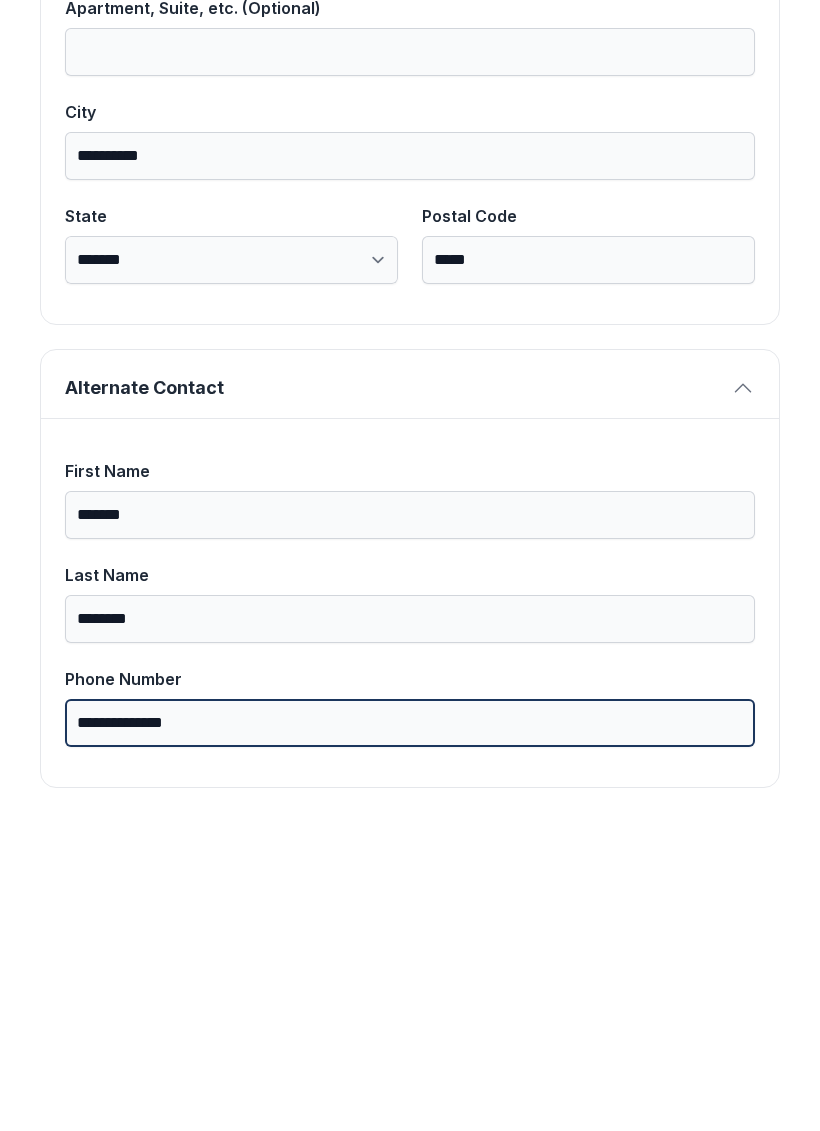 type on "**********" 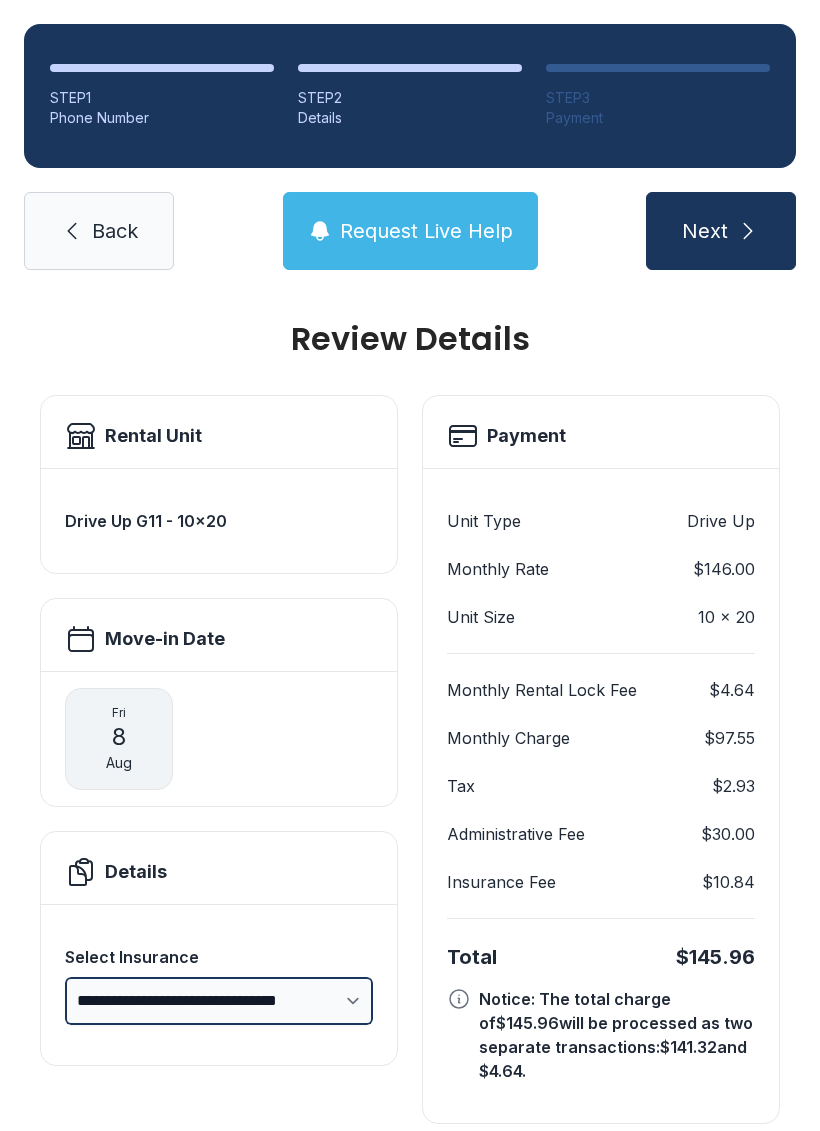 click on "**********" at bounding box center [219, 1001] 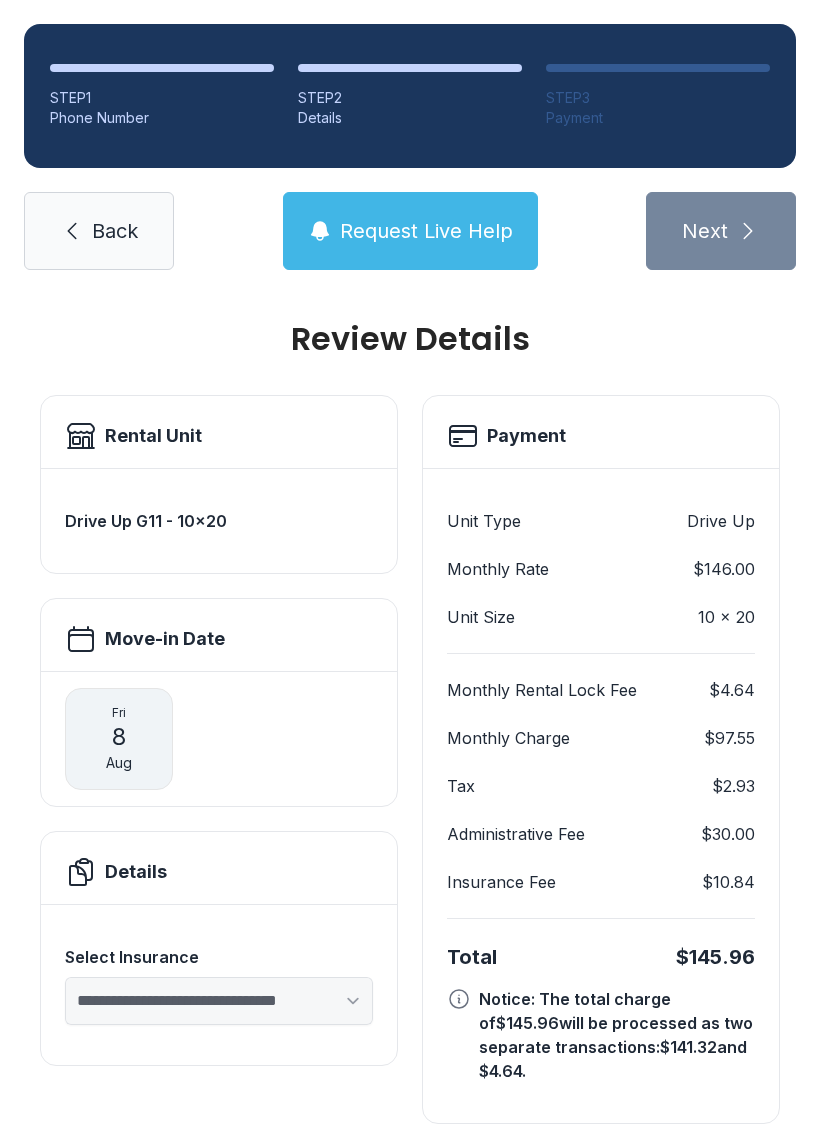 select on "****" 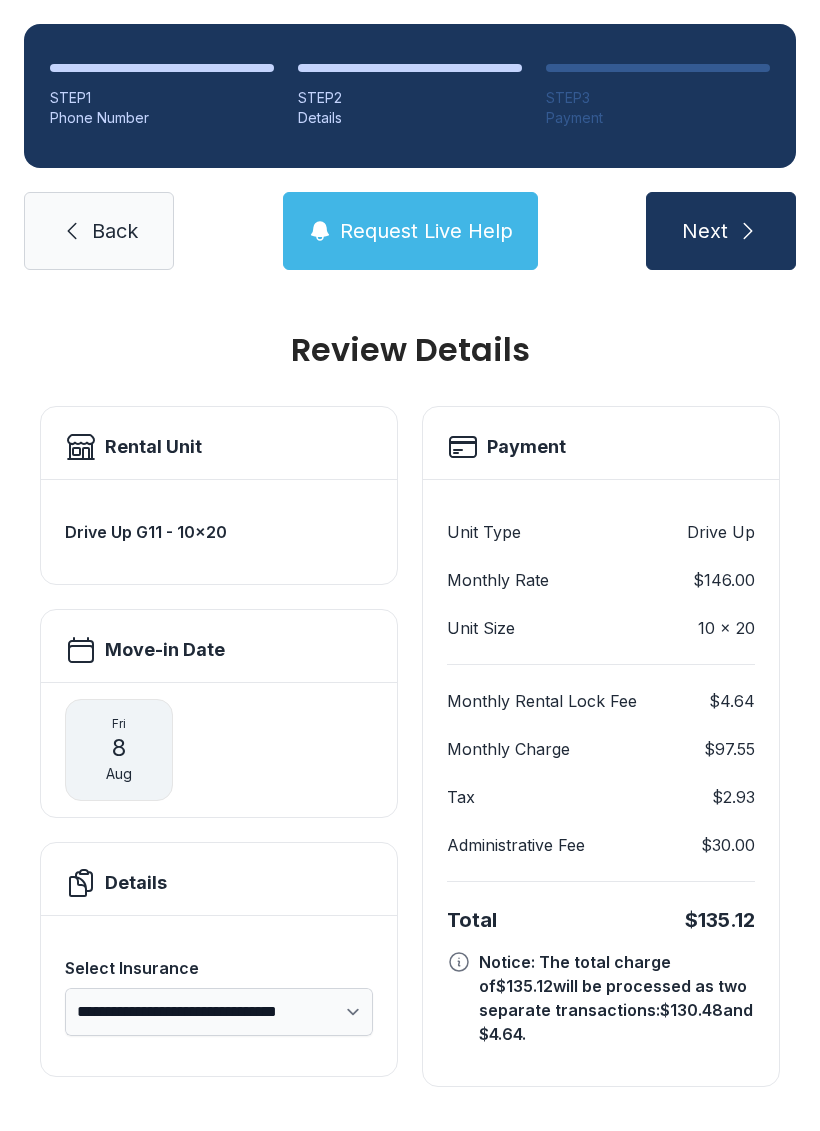 click on "Request Live Help" at bounding box center [426, 231] 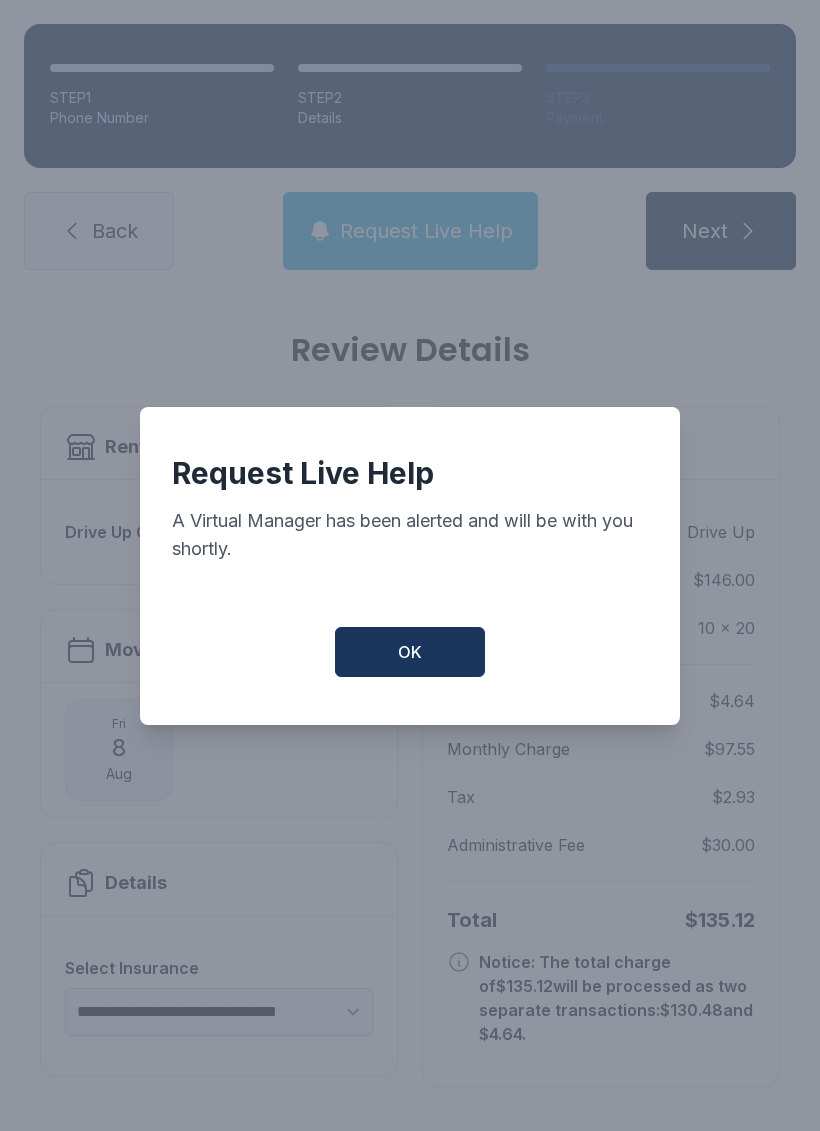 click on "OK" at bounding box center [410, 652] 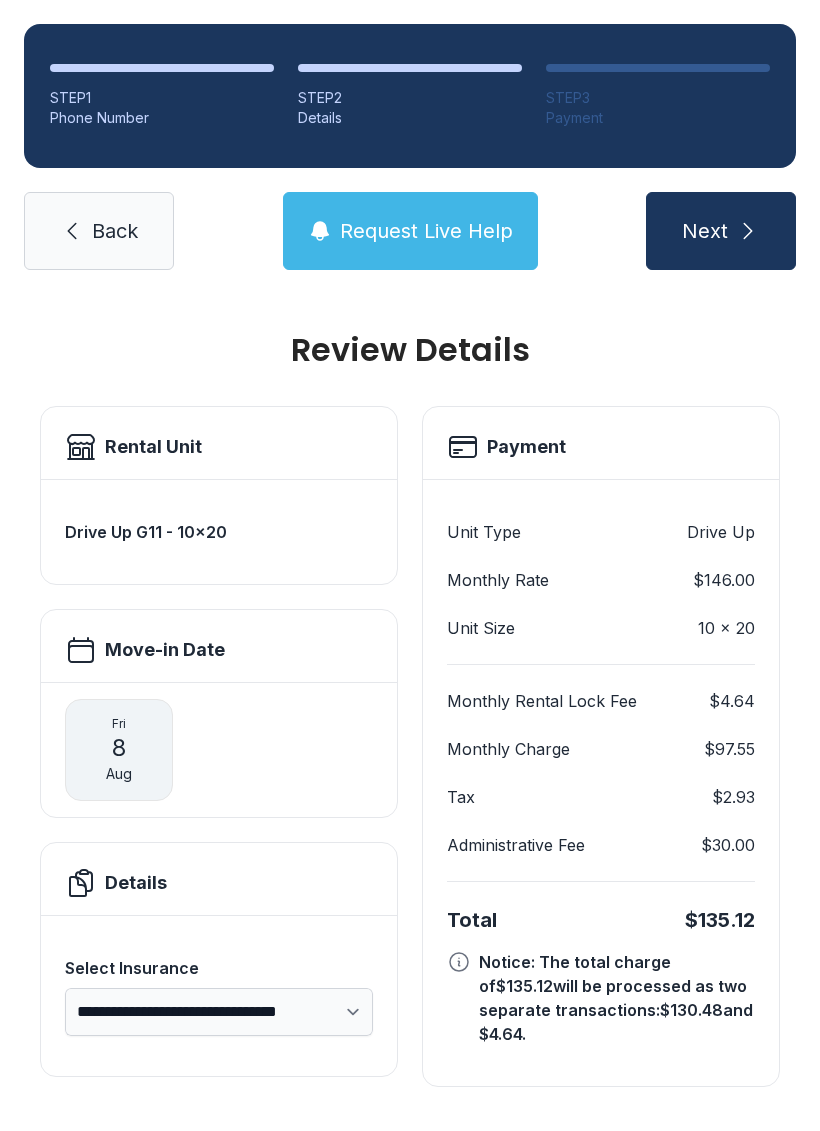 click on "Next" at bounding box center [721, 231] 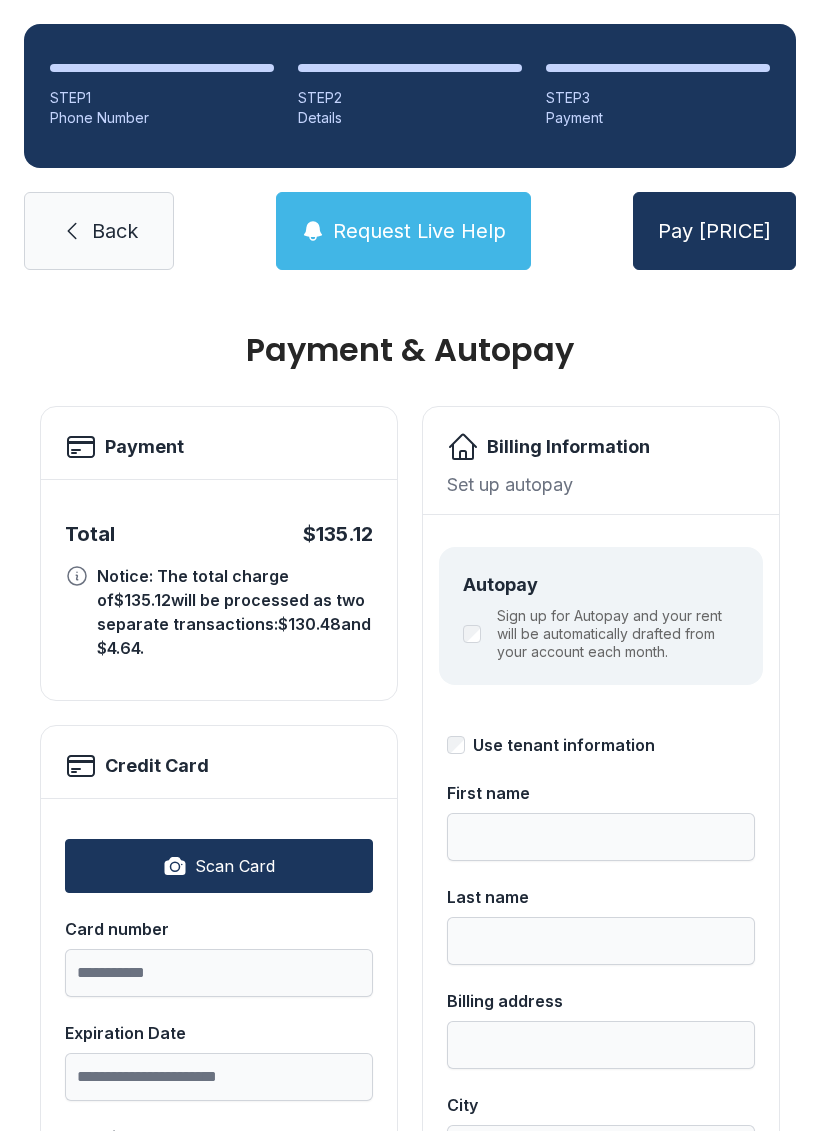 click on "Scan Card" at bounding box center (219, 866) 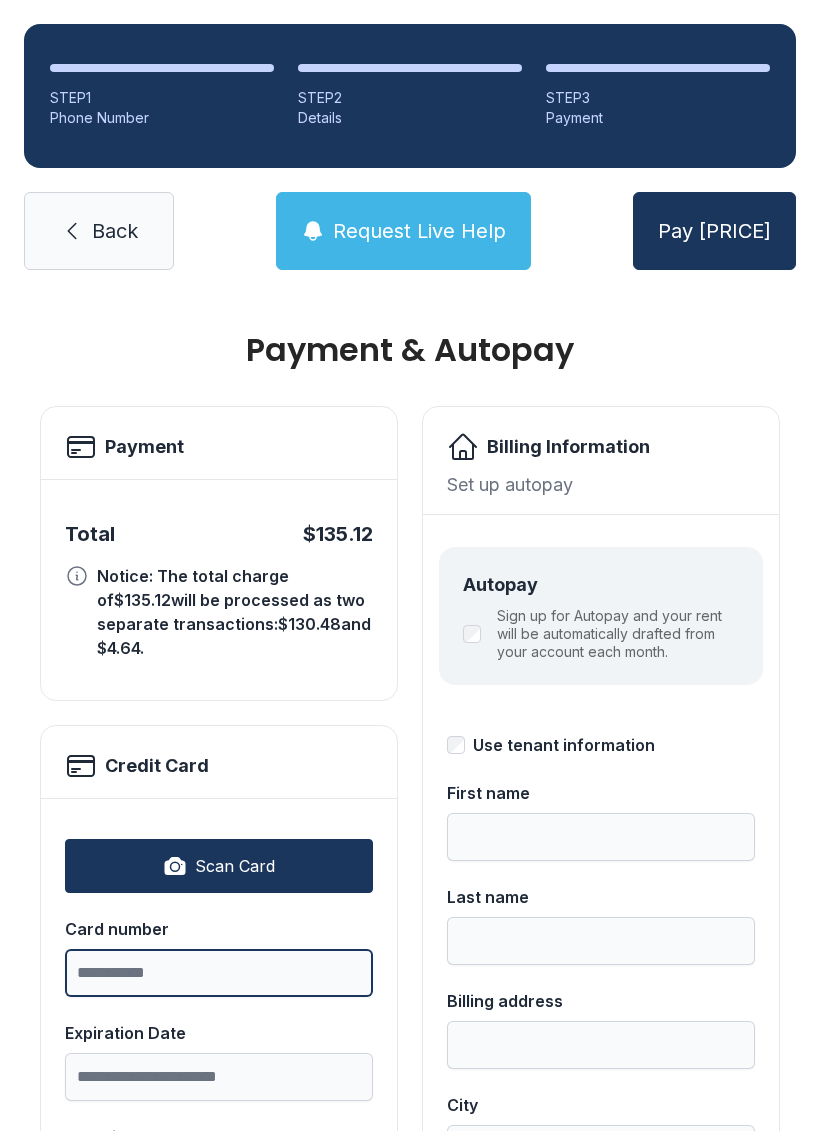 click on "Card number" at bounding box center [219, 973] 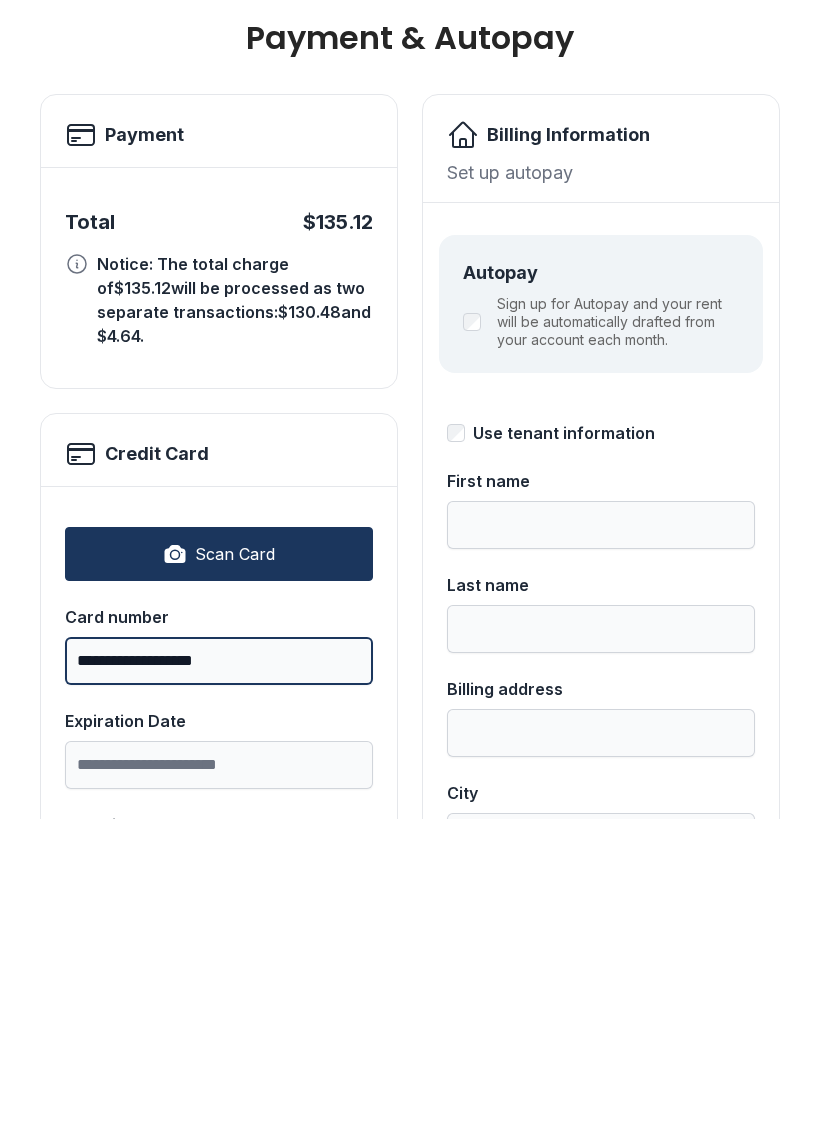 type on "**********" 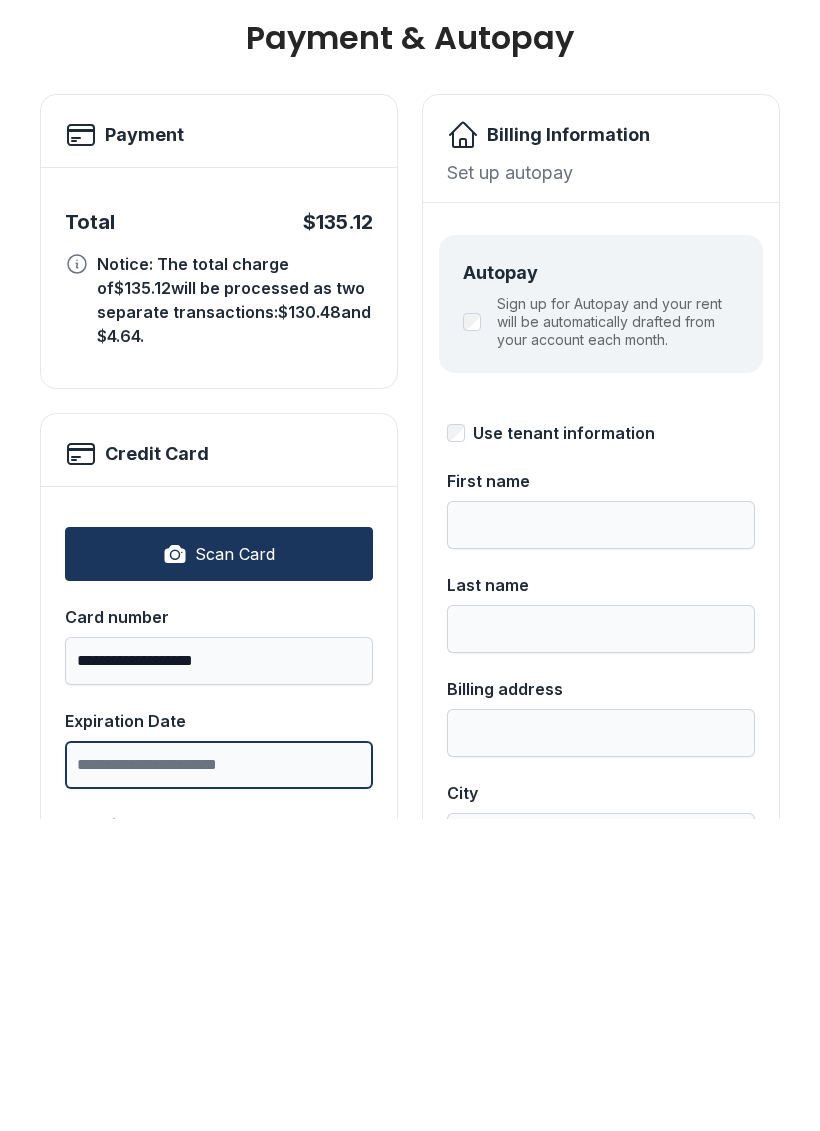 click on "Expiration Date" at bounding box center [219, 1077] 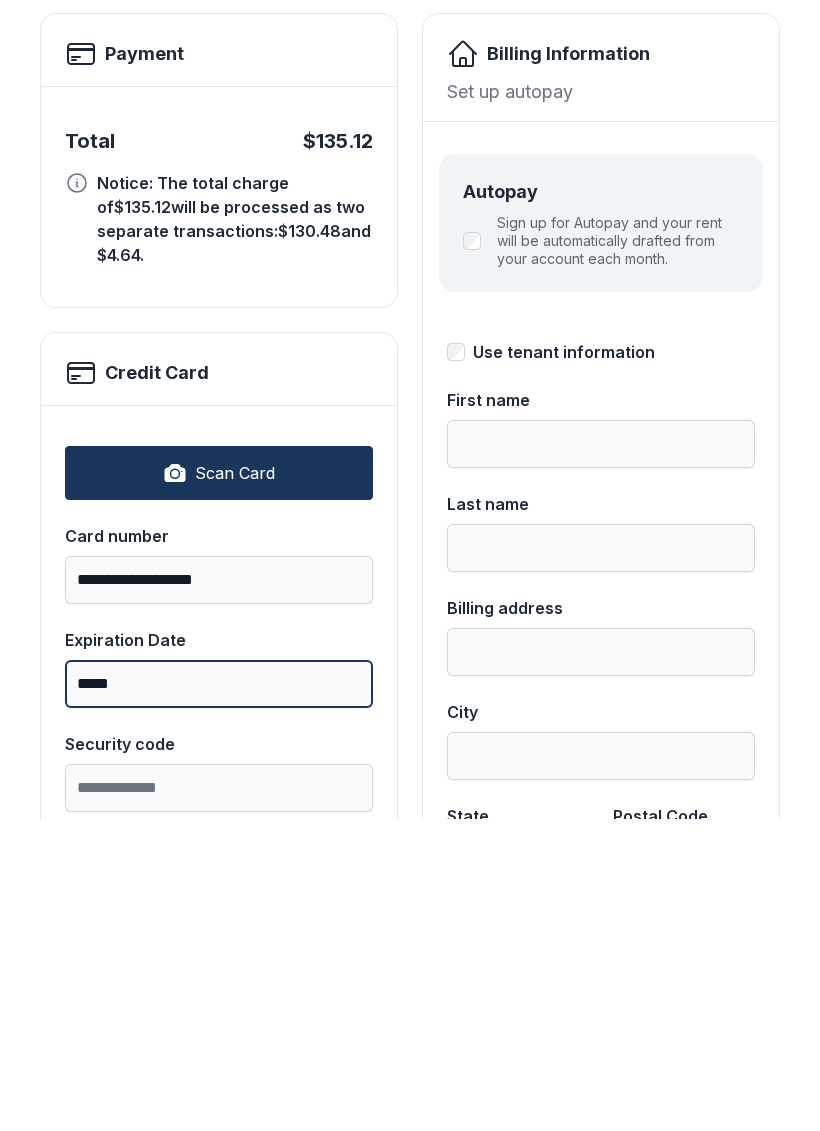 scroll, scrollTop: 92, scrollLeft: 0, axis: vertical 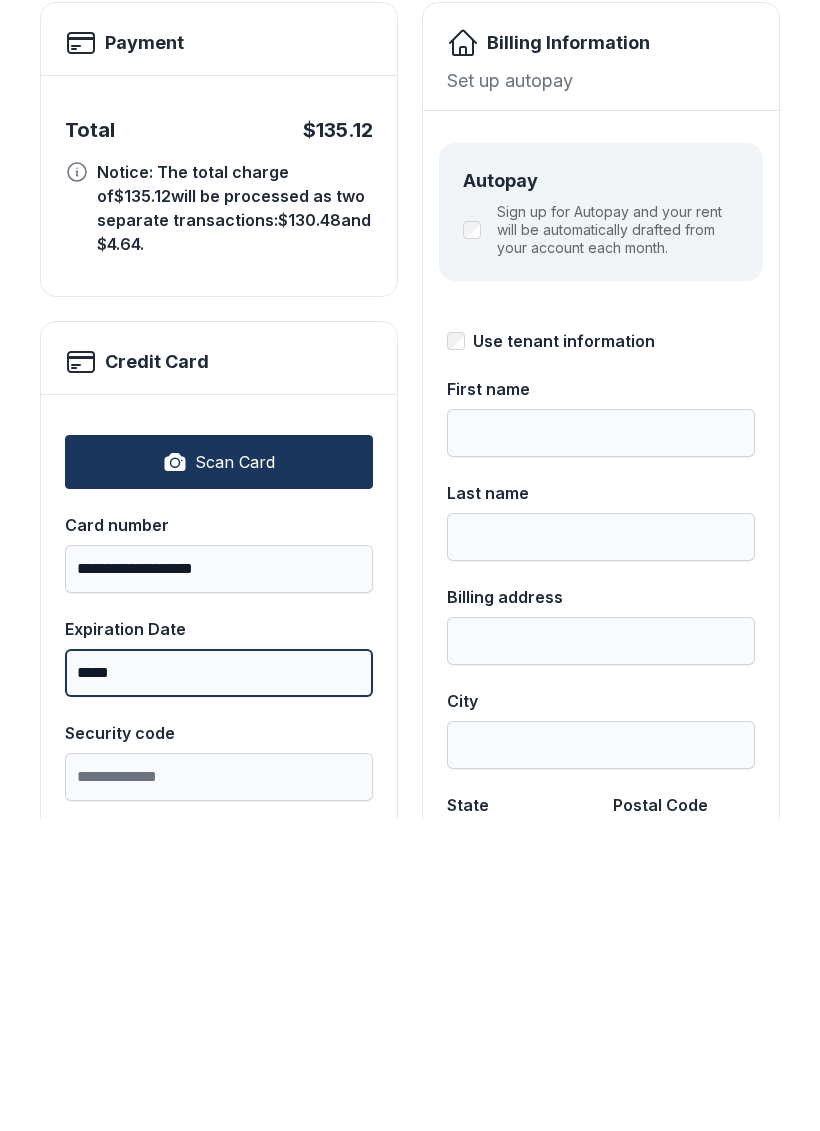 type on "*****" 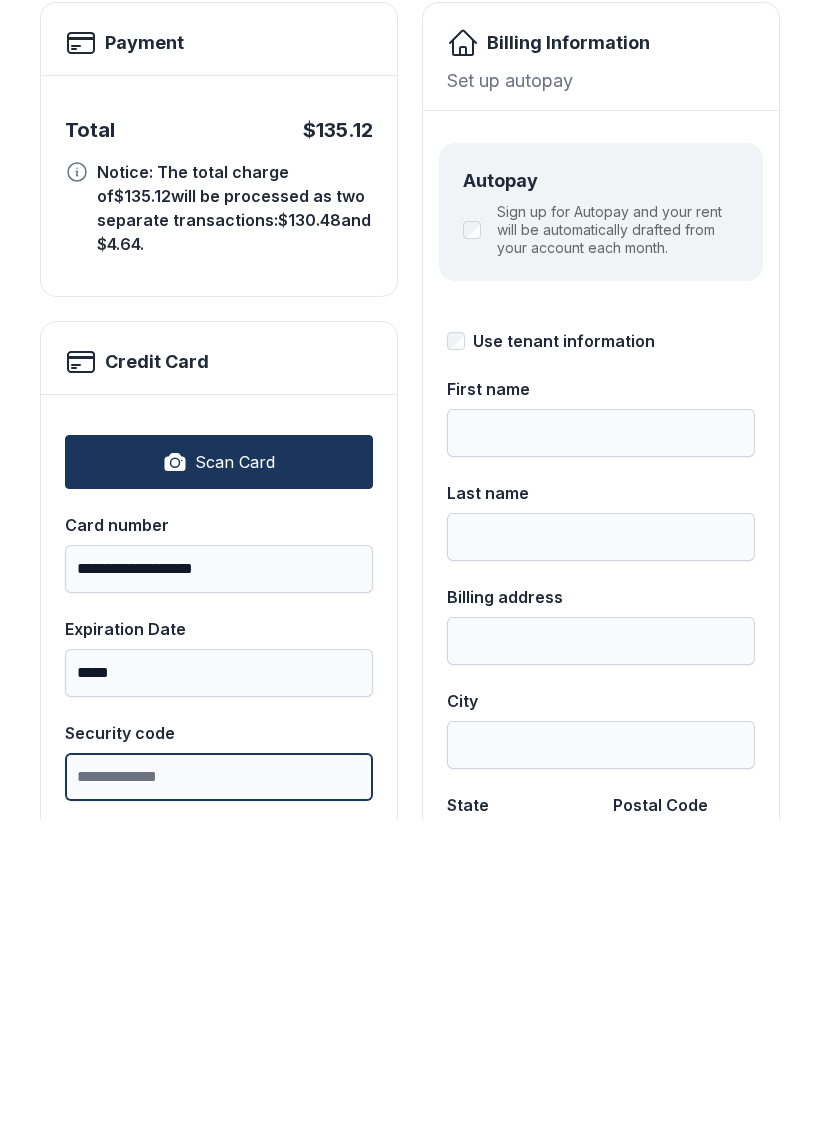 click on "Security code" at bounding box center (219, 1089) 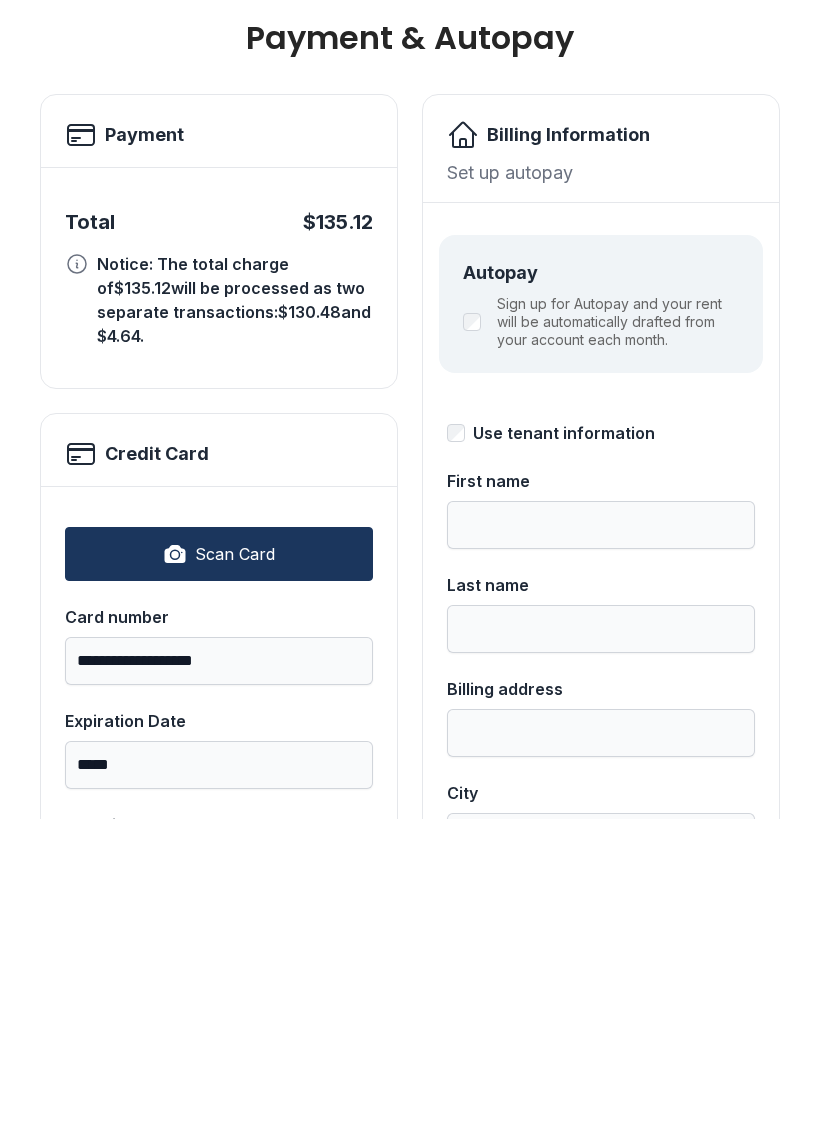 scroll, scrollTop: 0, scrollLeft: 0, axis: both 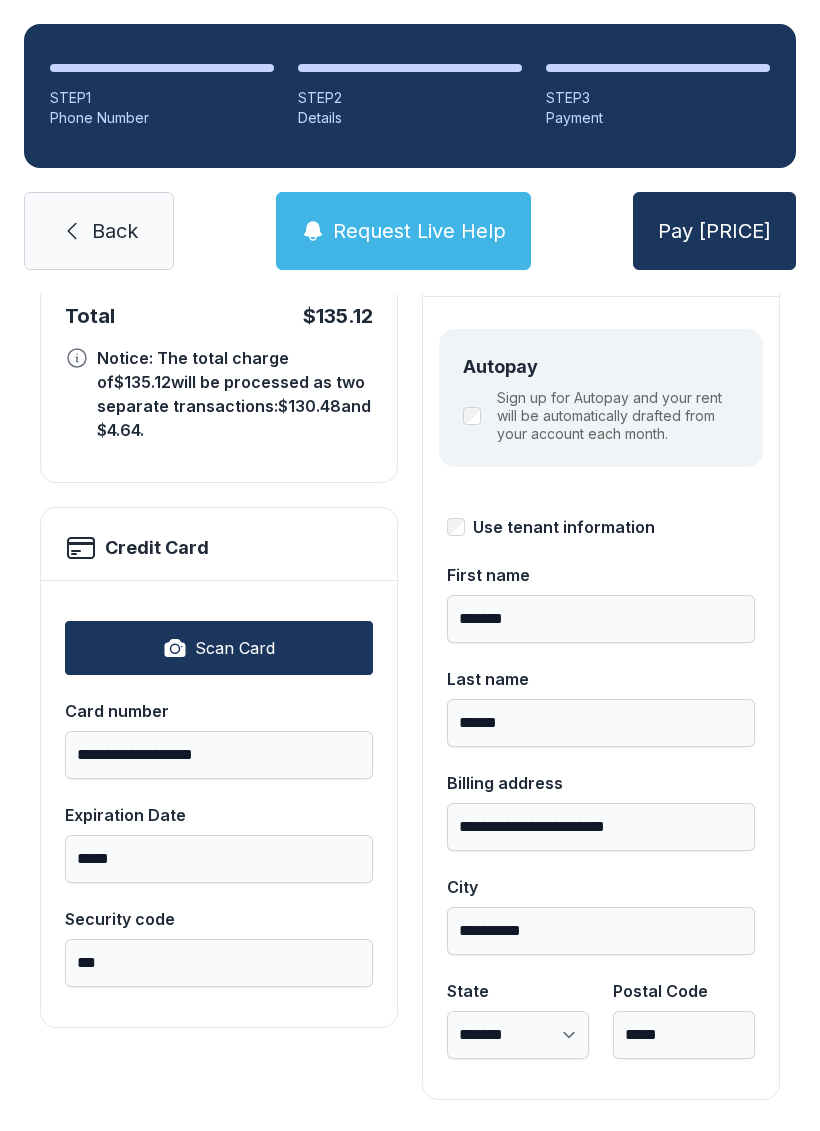 click on "Pay [PRICE]" at bounding box center [714, 231] 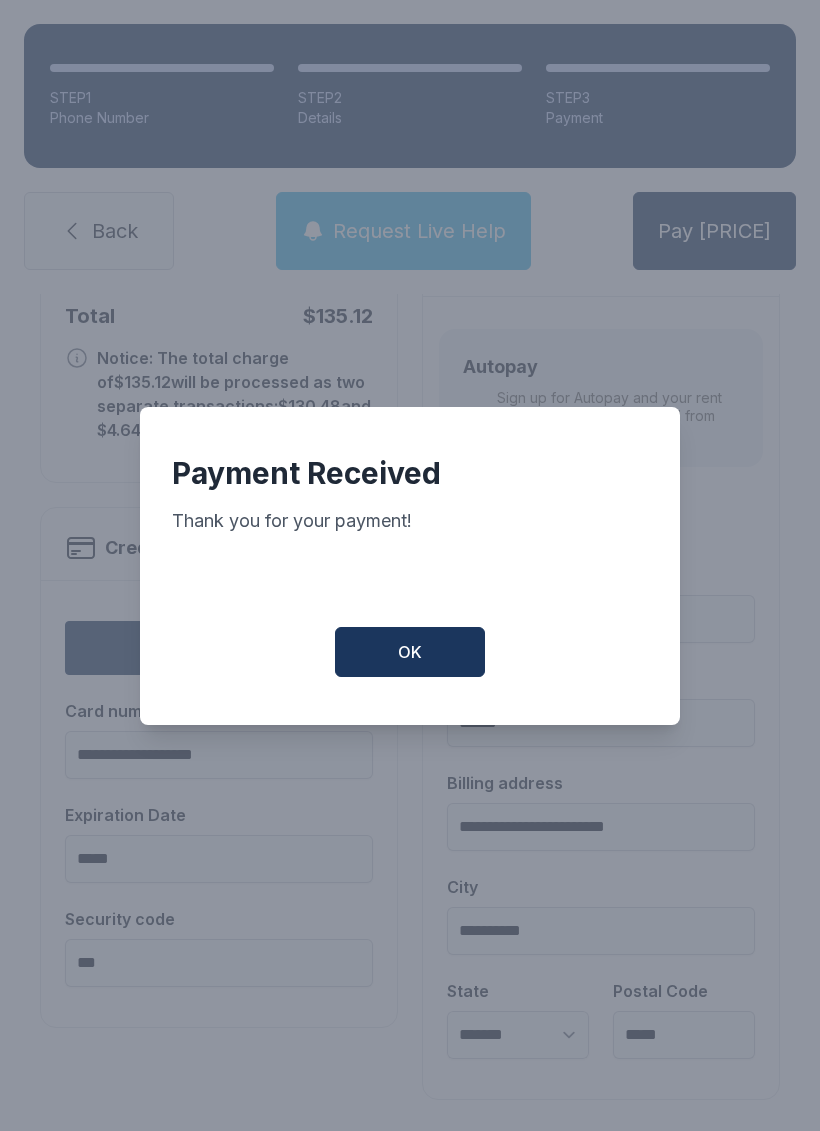 click on "OK" at bounding box center (410, 652) 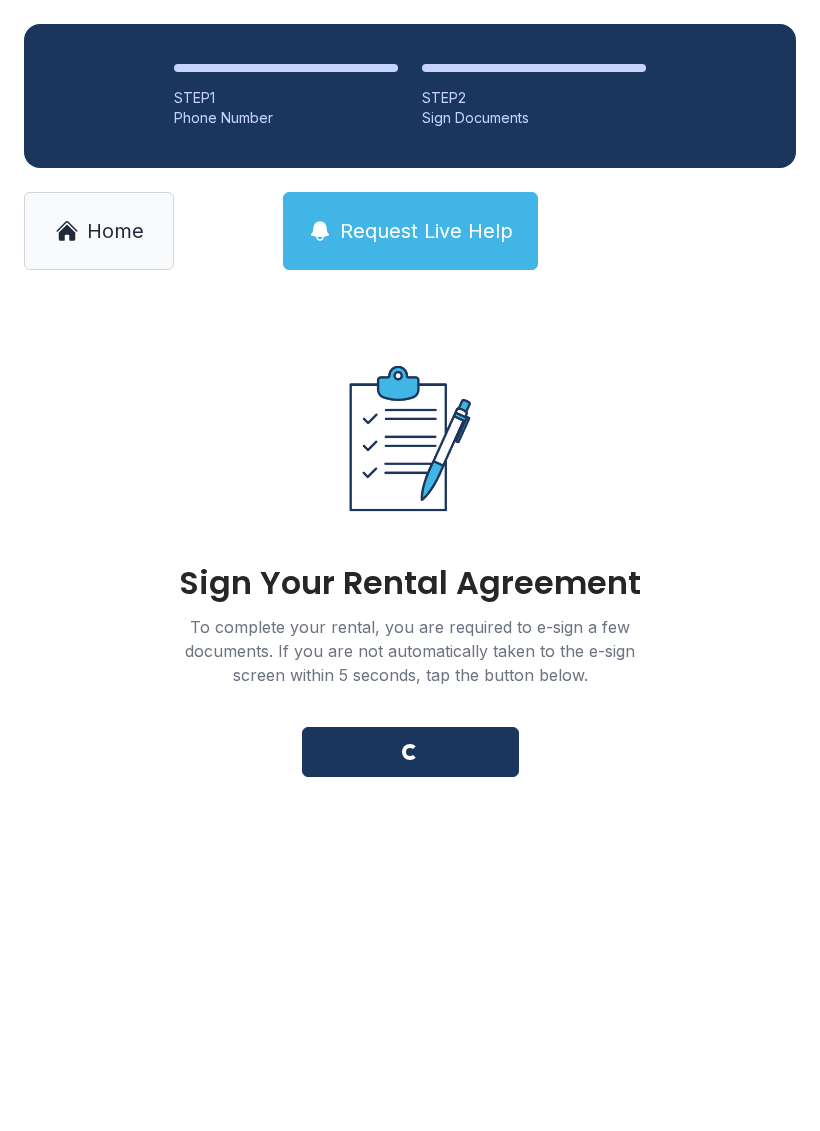 scroll, scrollTop: 0, scrollLeft: 0, axis: both 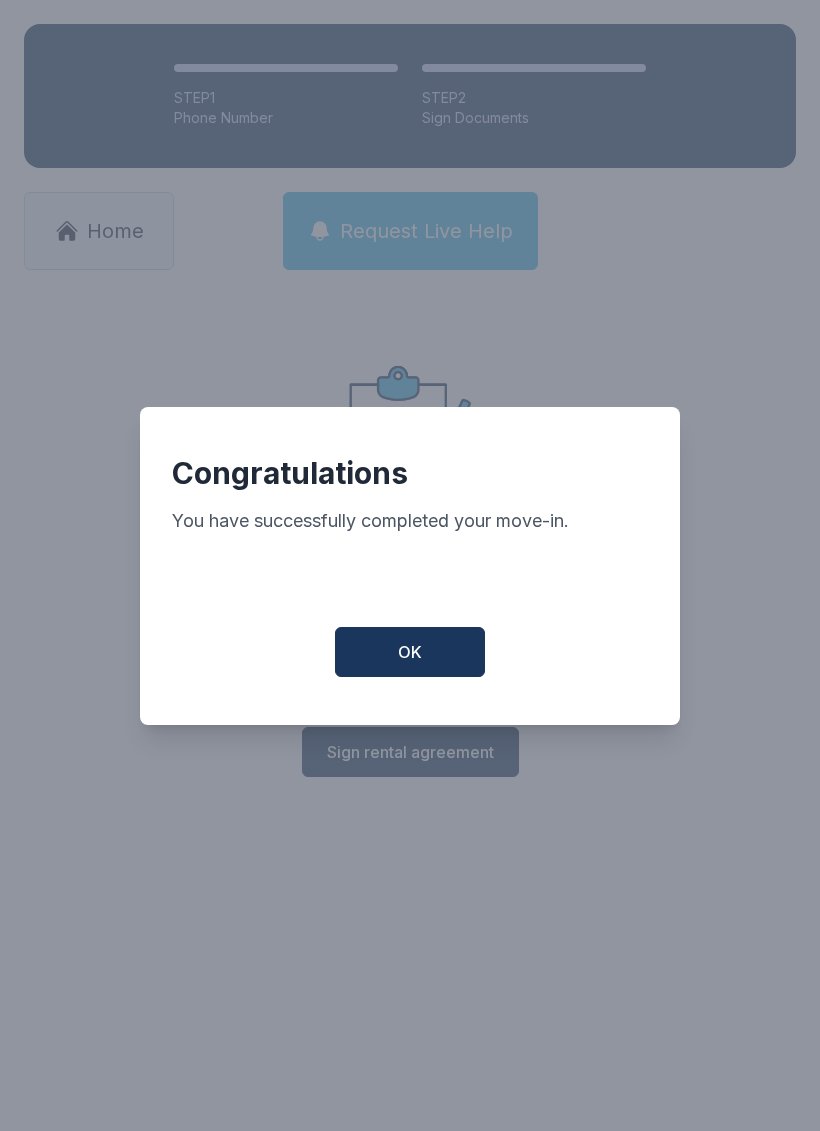 click on "OK" at bounding box center (410, 652) 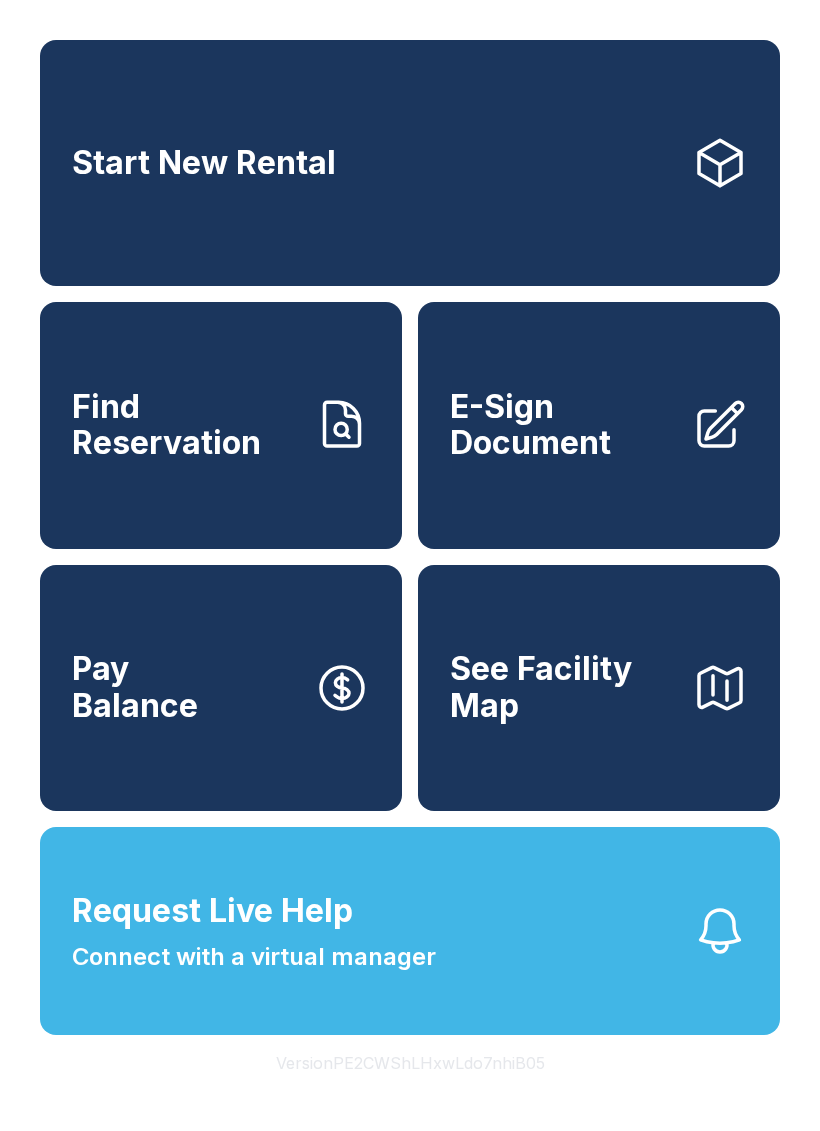 click on "Request Live Help Connect with a virtual manager" at bounding box center [410, 931] 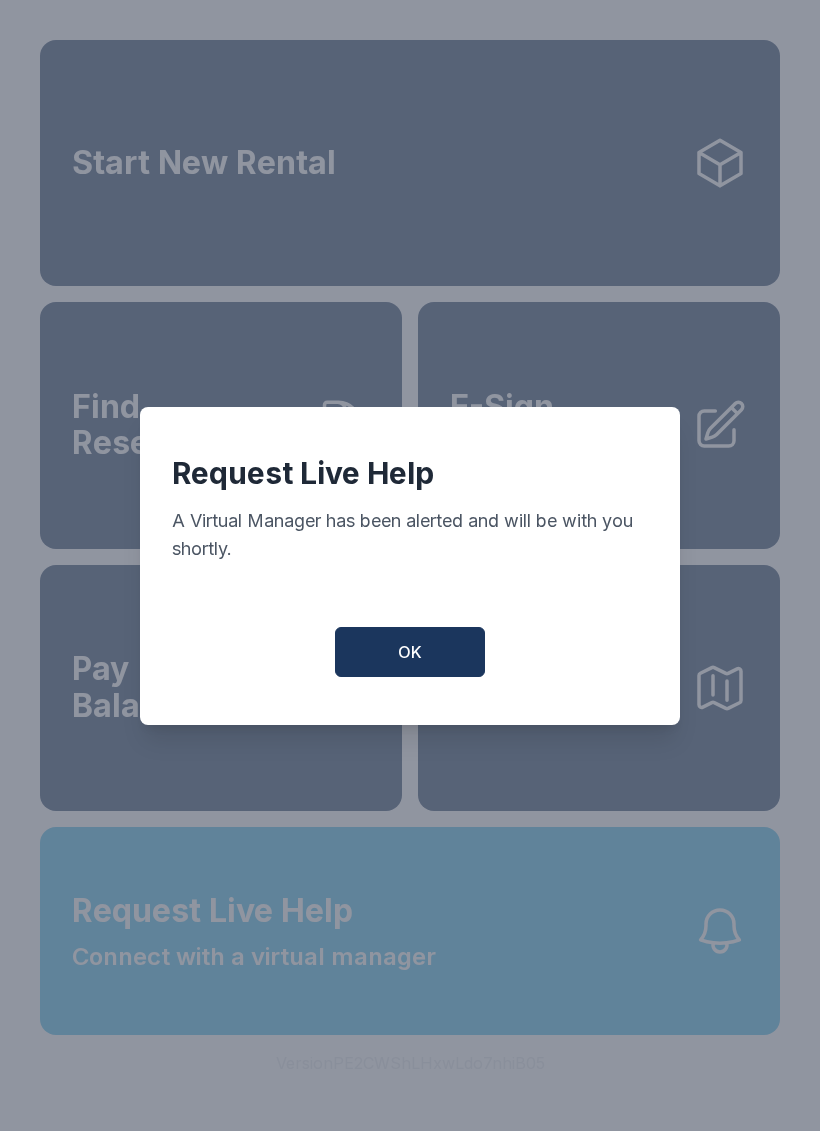 click on "OK" at bounding box center (410, 652) 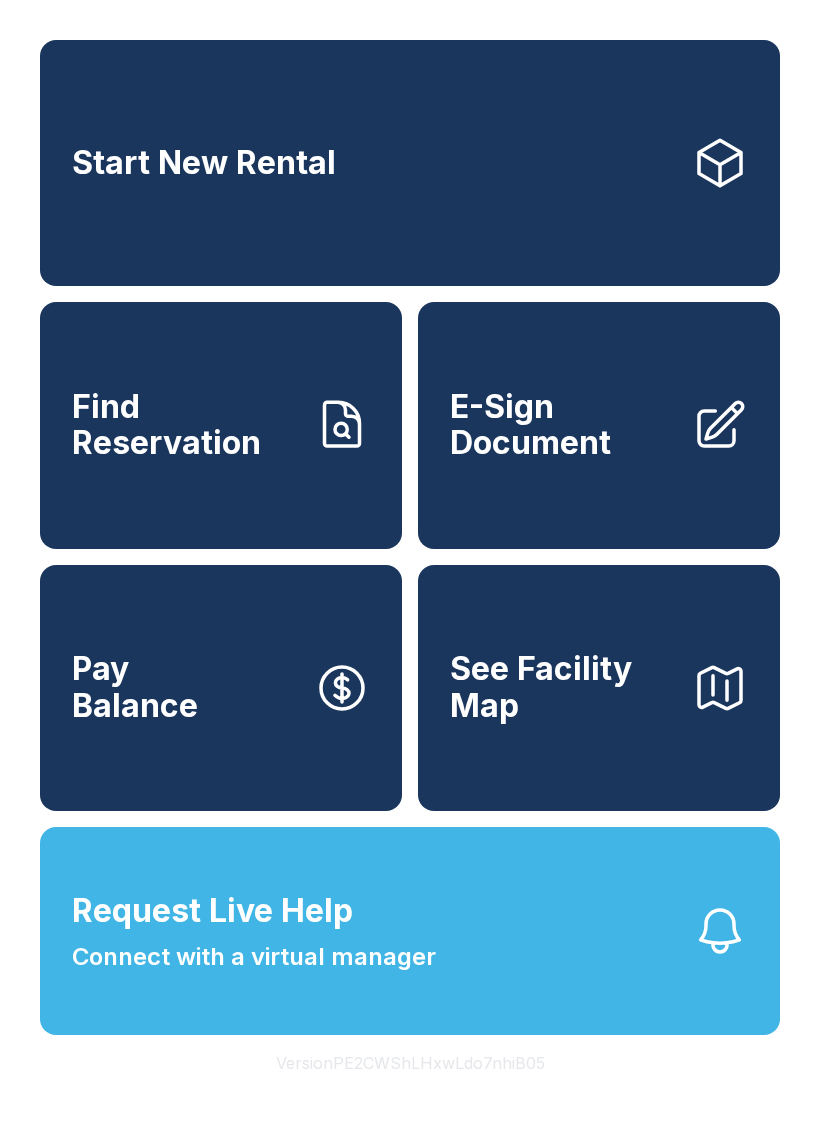 click on "E-Sign Document" at bounding box center (563, 425) 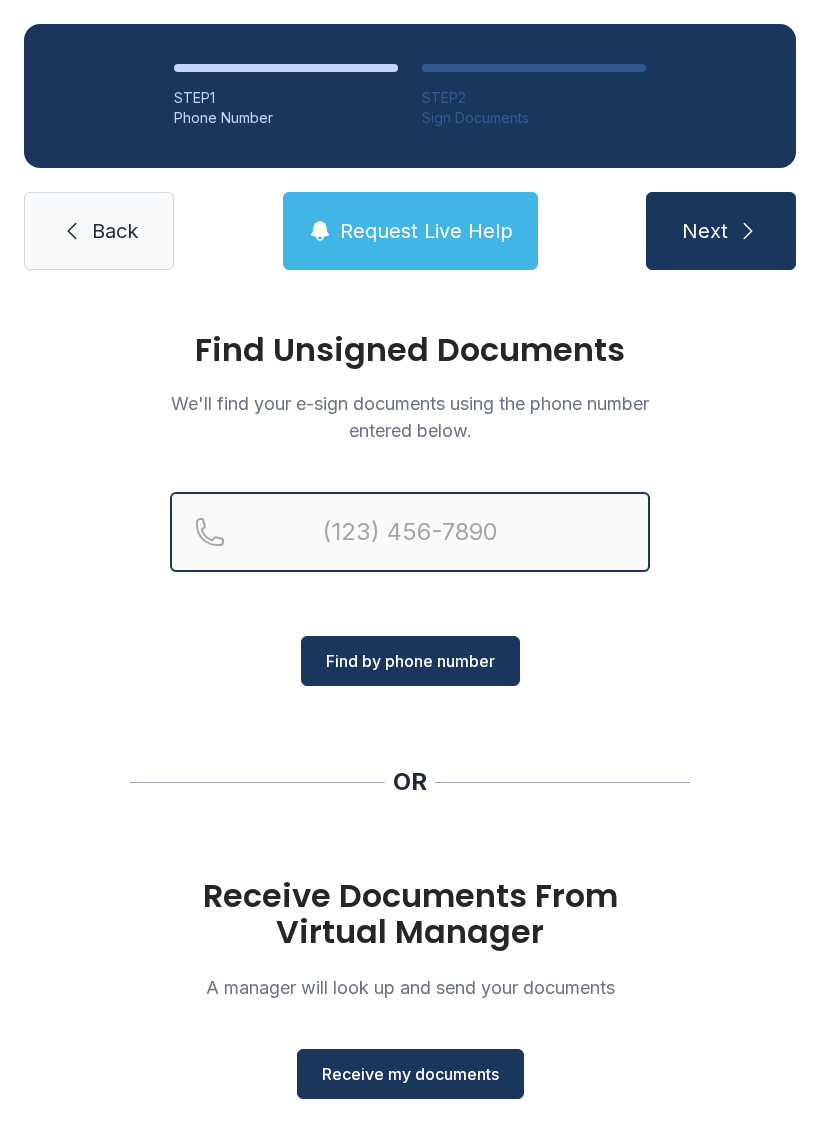 click at bounding box center [410, 532] 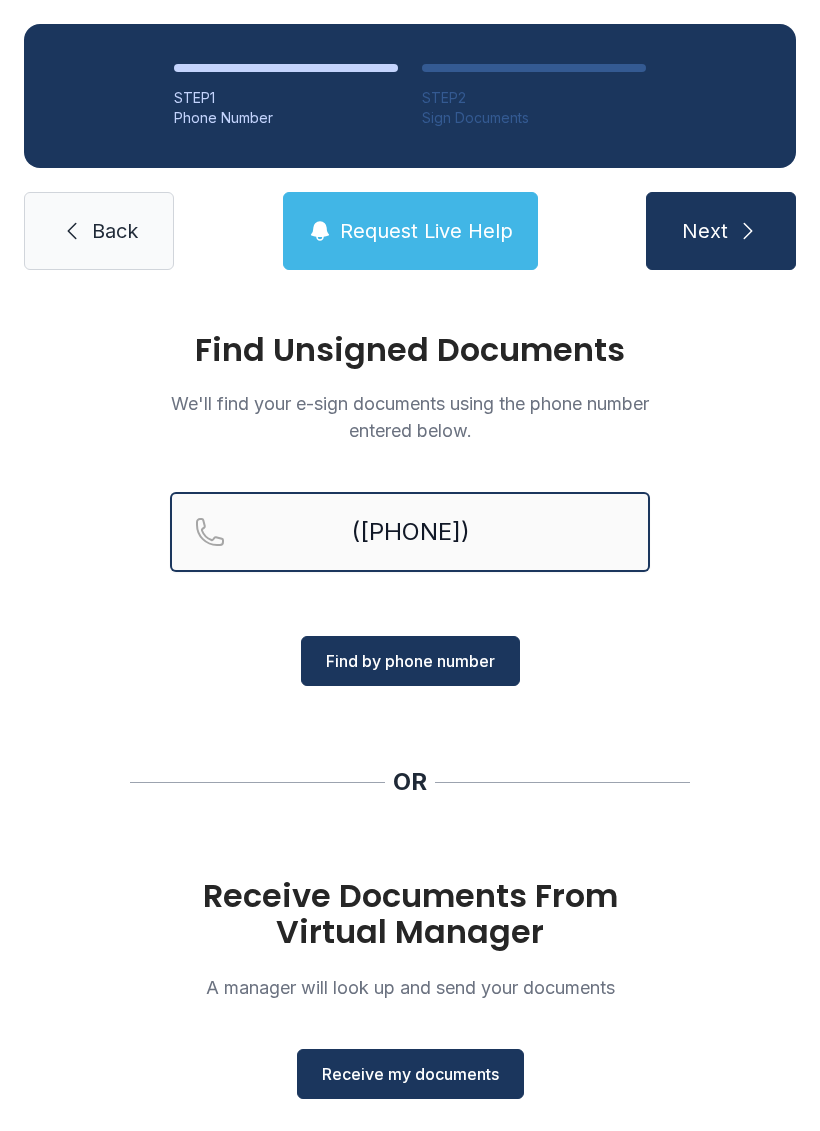 type on "([PHONE])" 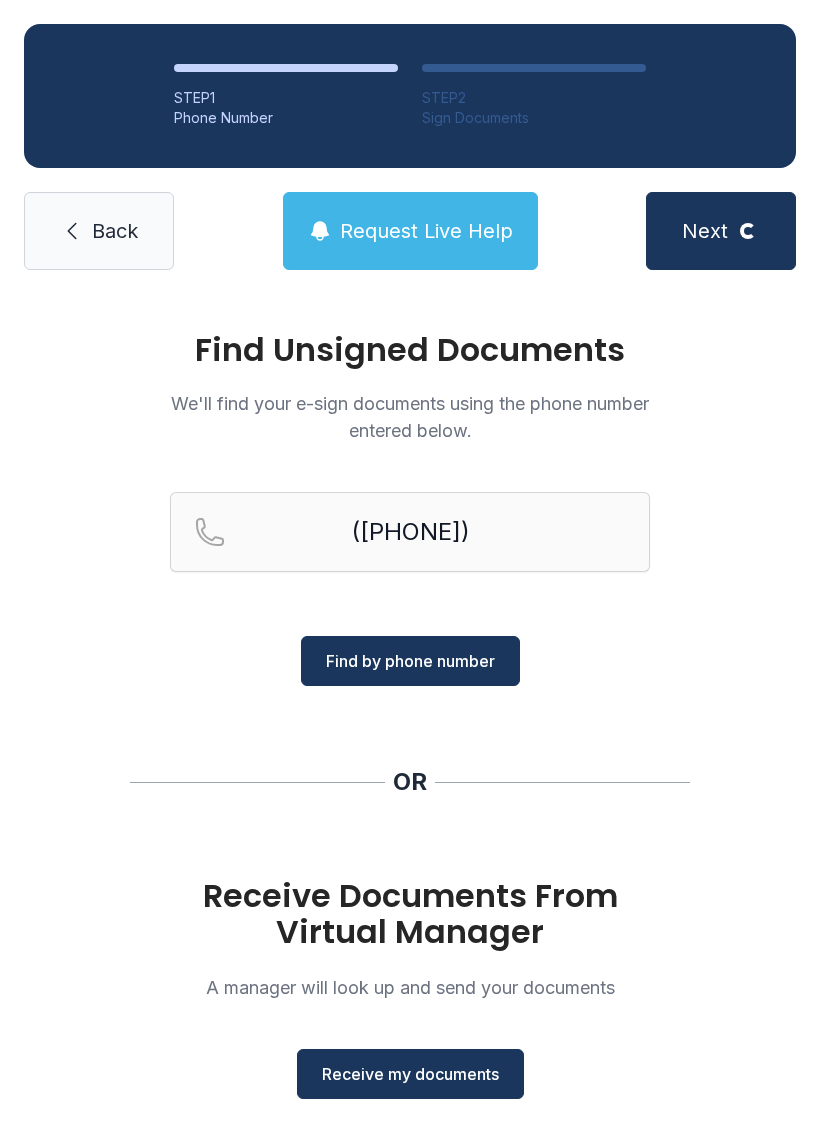 click on "Find by phone number" at bounding box center [410, 661] 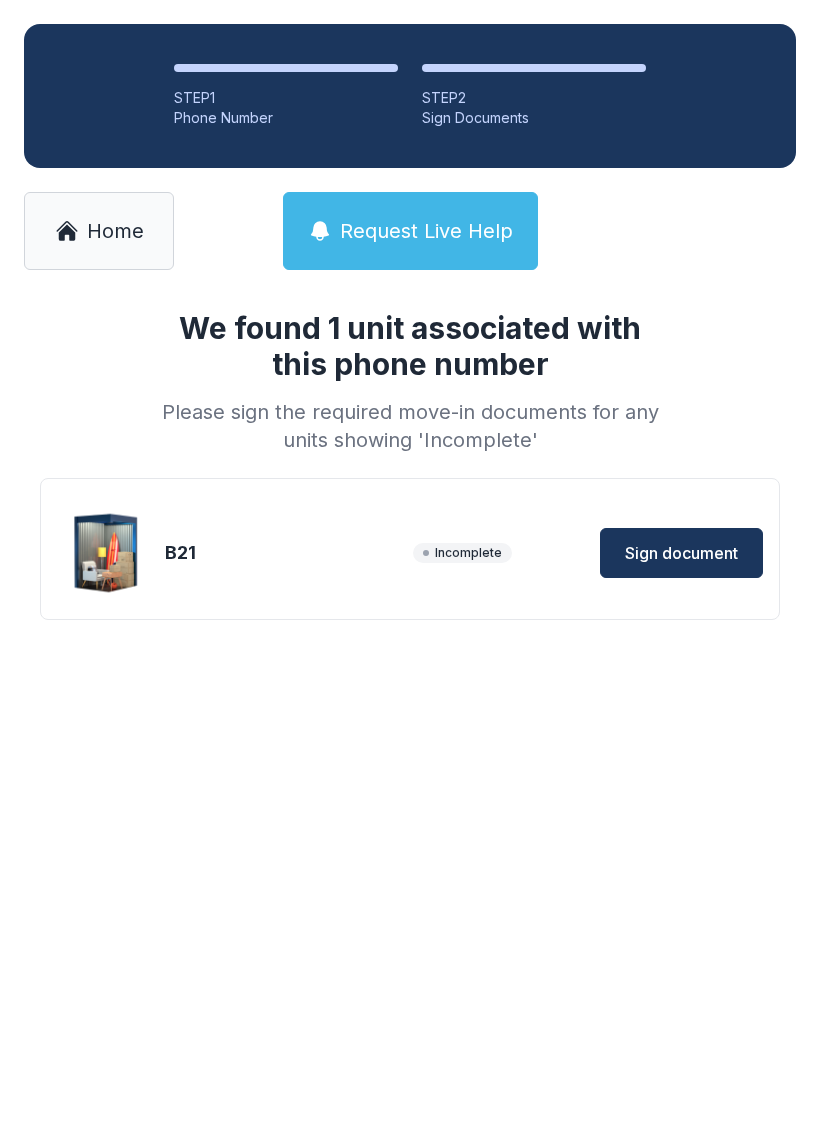 click on "Sign document" at bounding box center [681, 553] 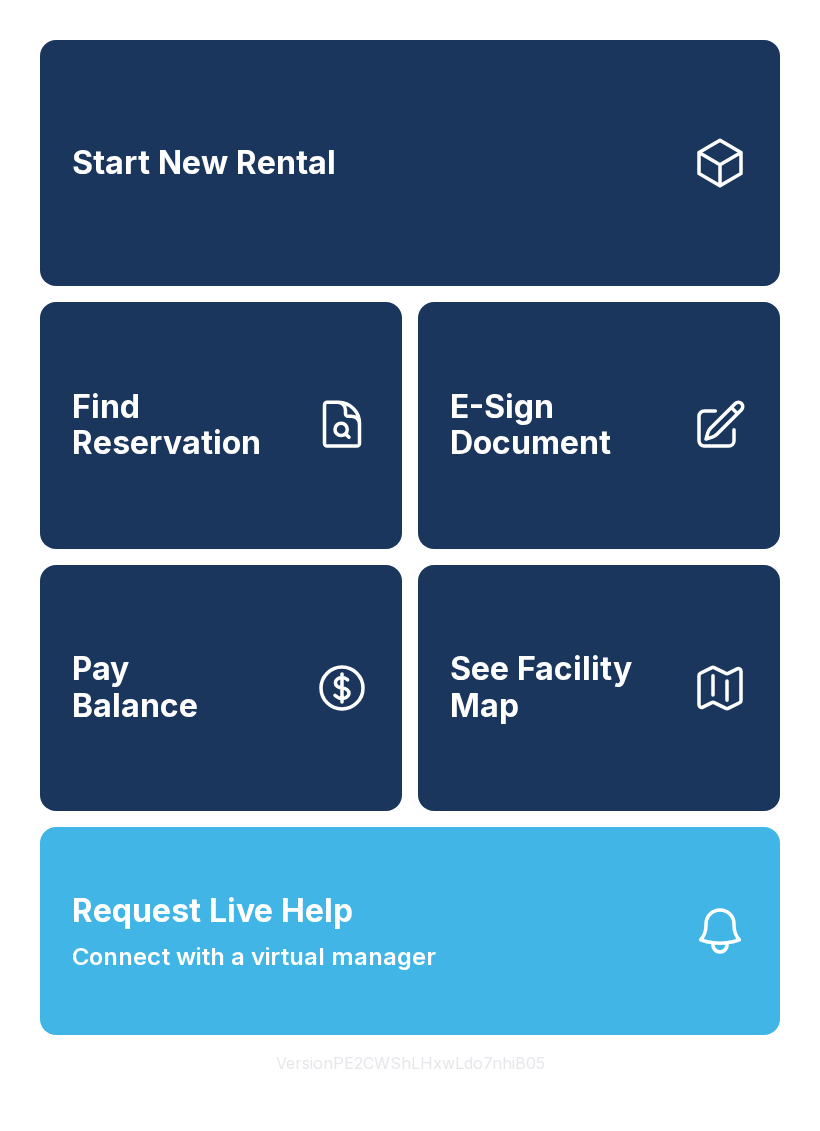 click on "E-Sign Document" at bounding box center [563, 425] 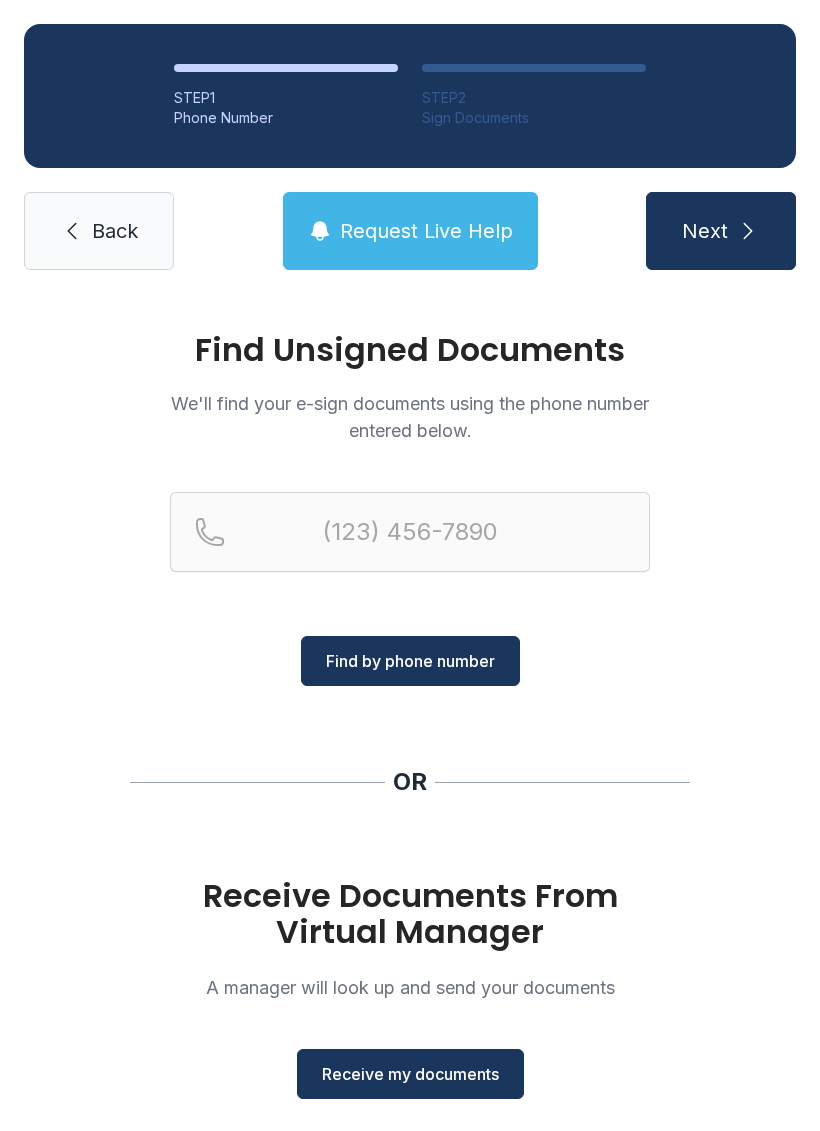 click on "Receive my documents" at bounding box center [410, 1074] 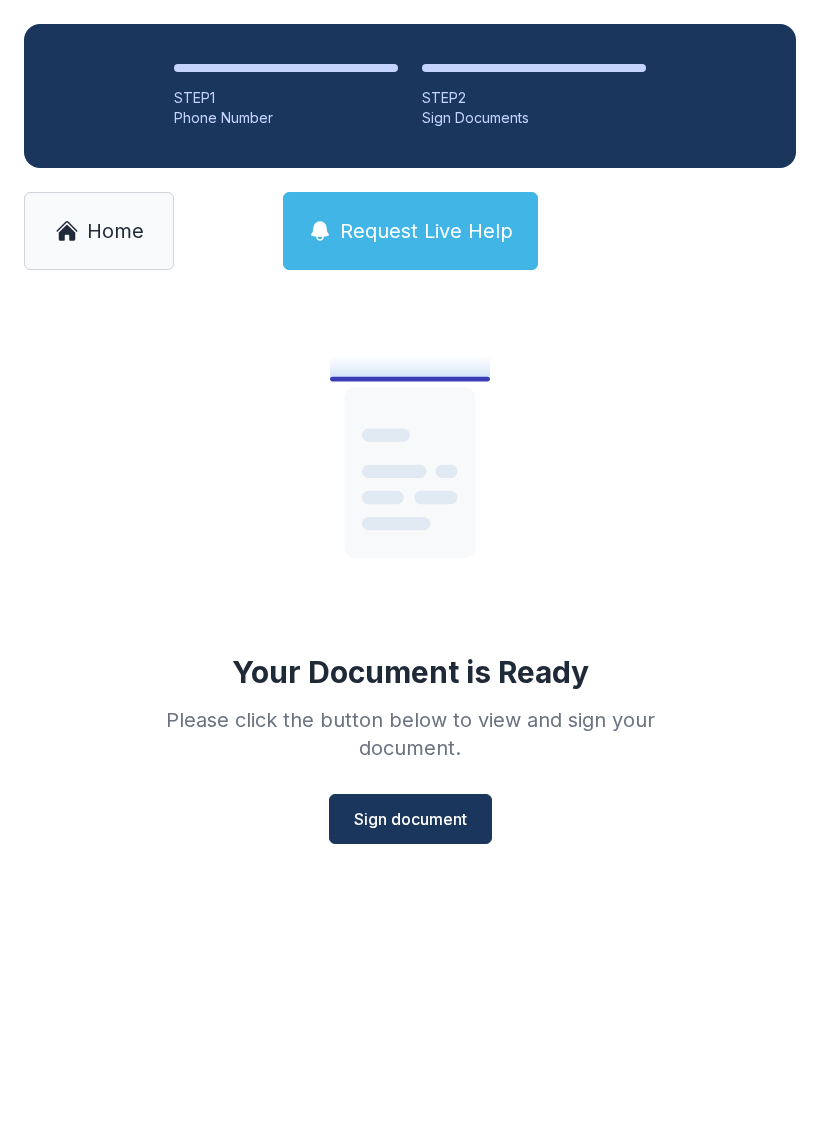click on "Sign document" at bounding box center (410, 819) 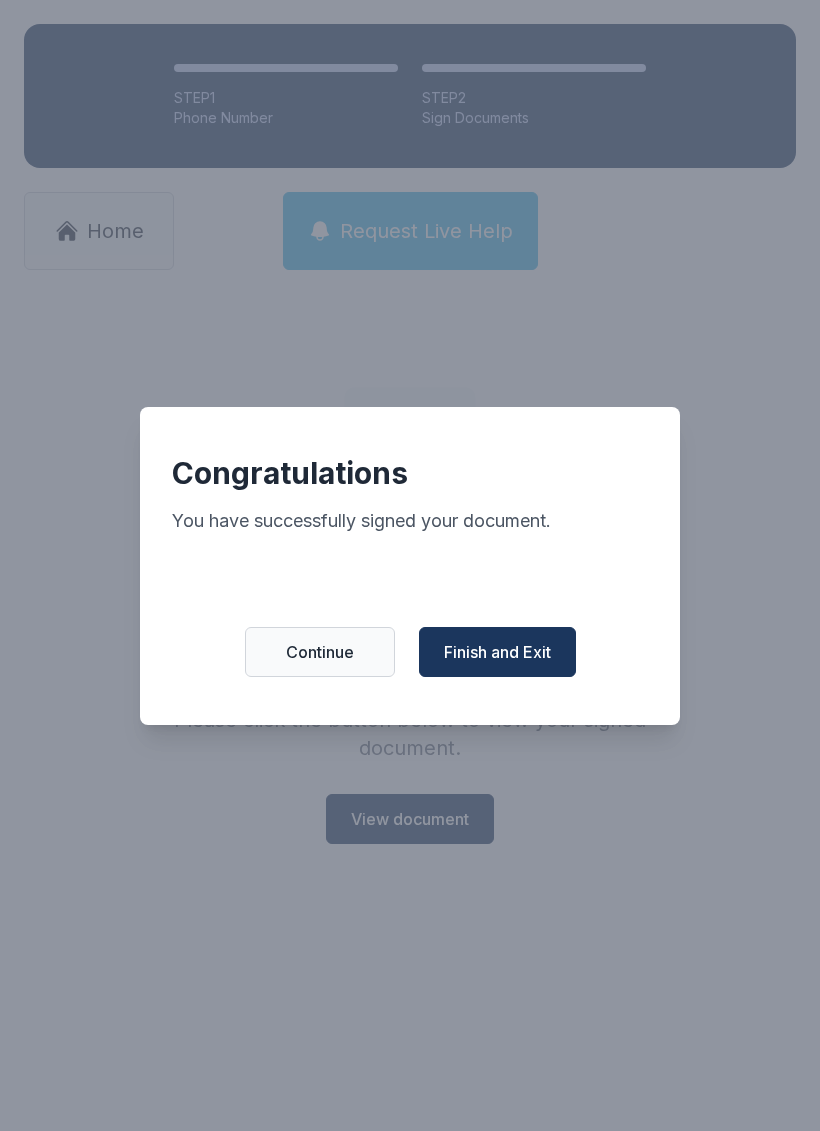click on "Finish and Exit" at bounding box center [497, 652] 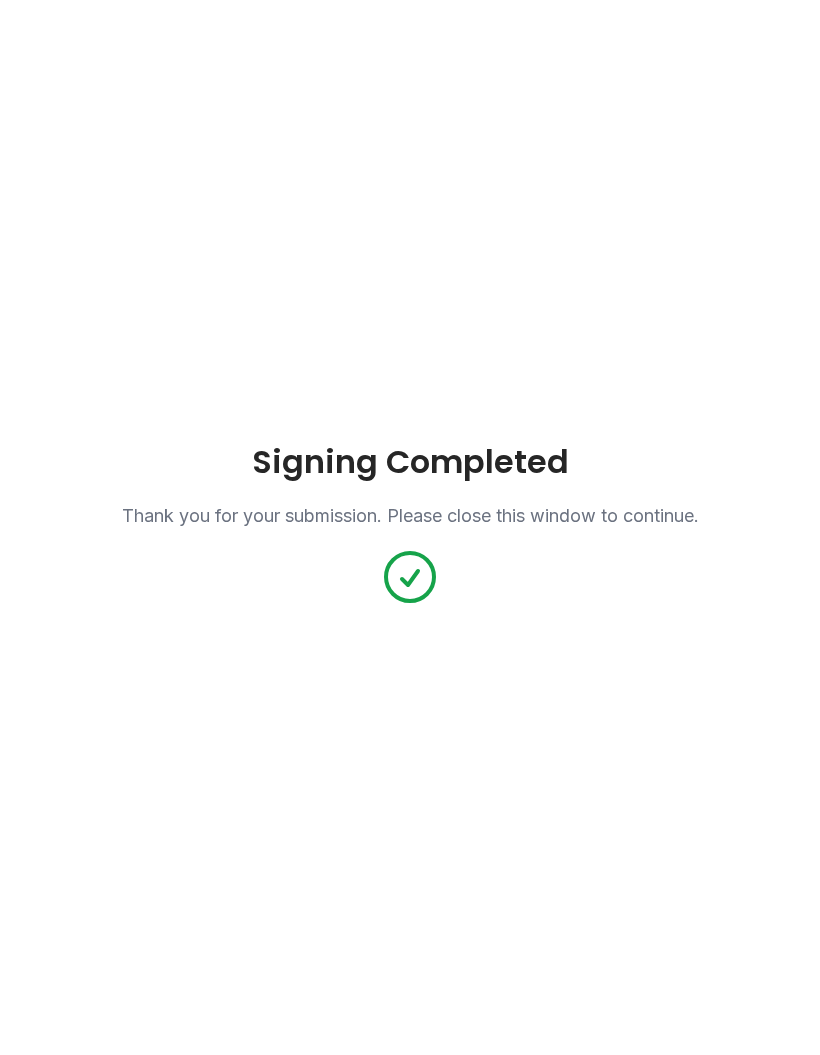 scroll, scrollTop: 0, scrollLeft: 0, axis: both 